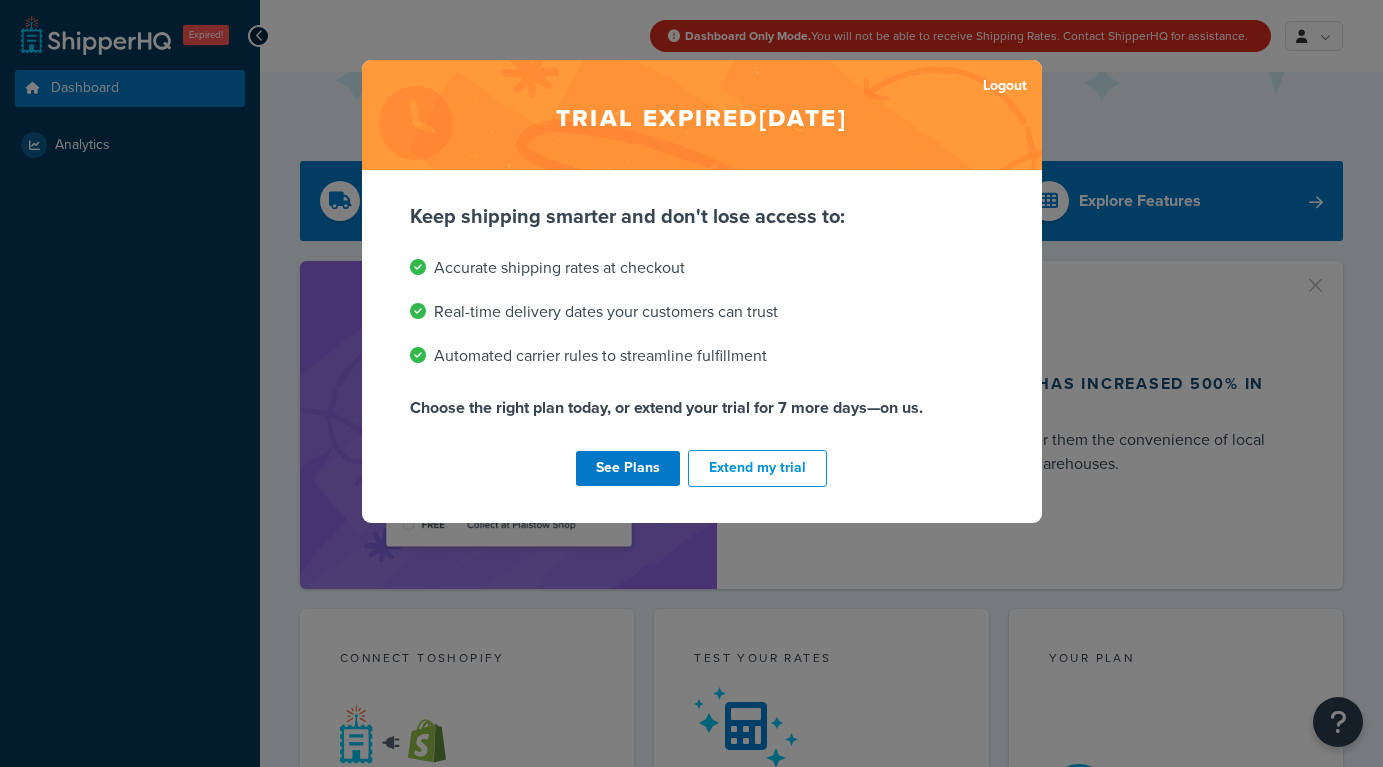 scroll, scrollTop: 0, scrollLeft: 0, axis: both 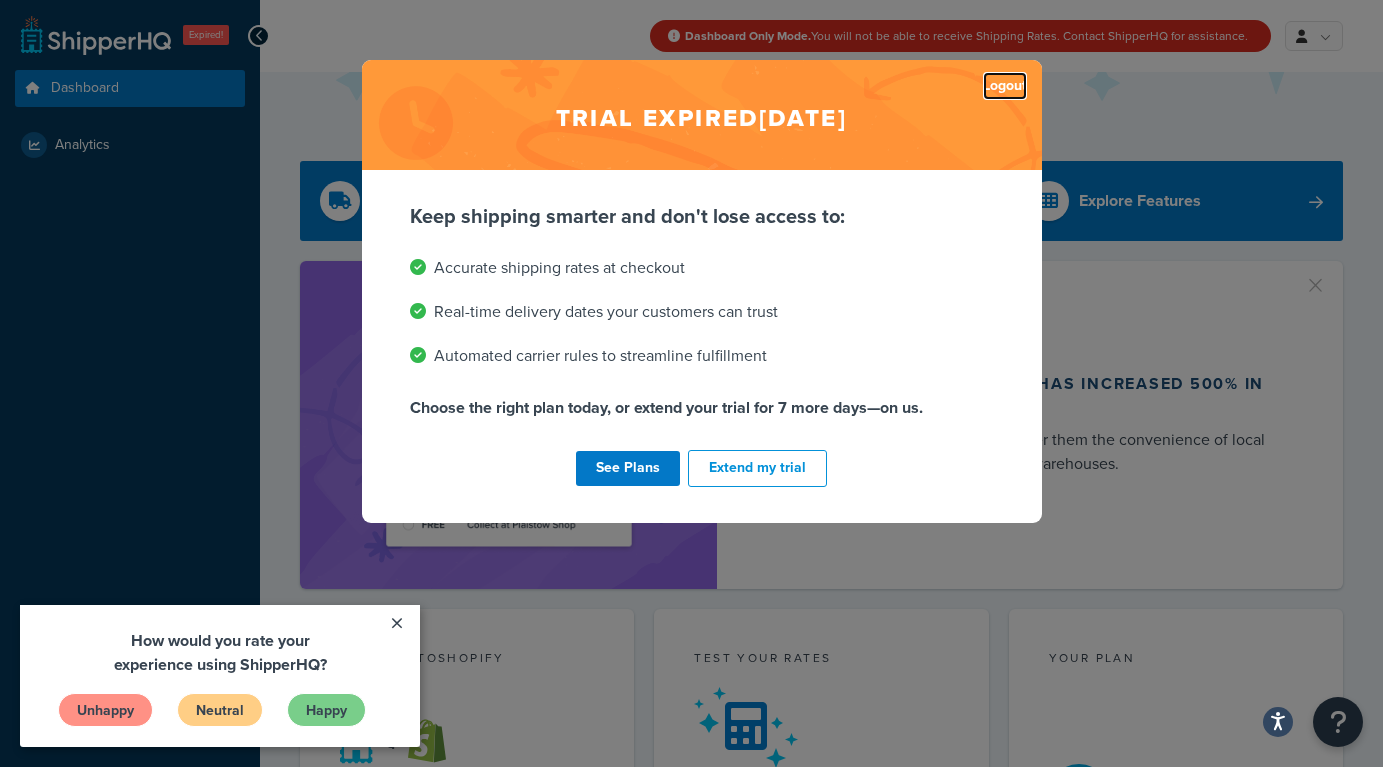 click on "Logout" at bounding box center [1005, 86] 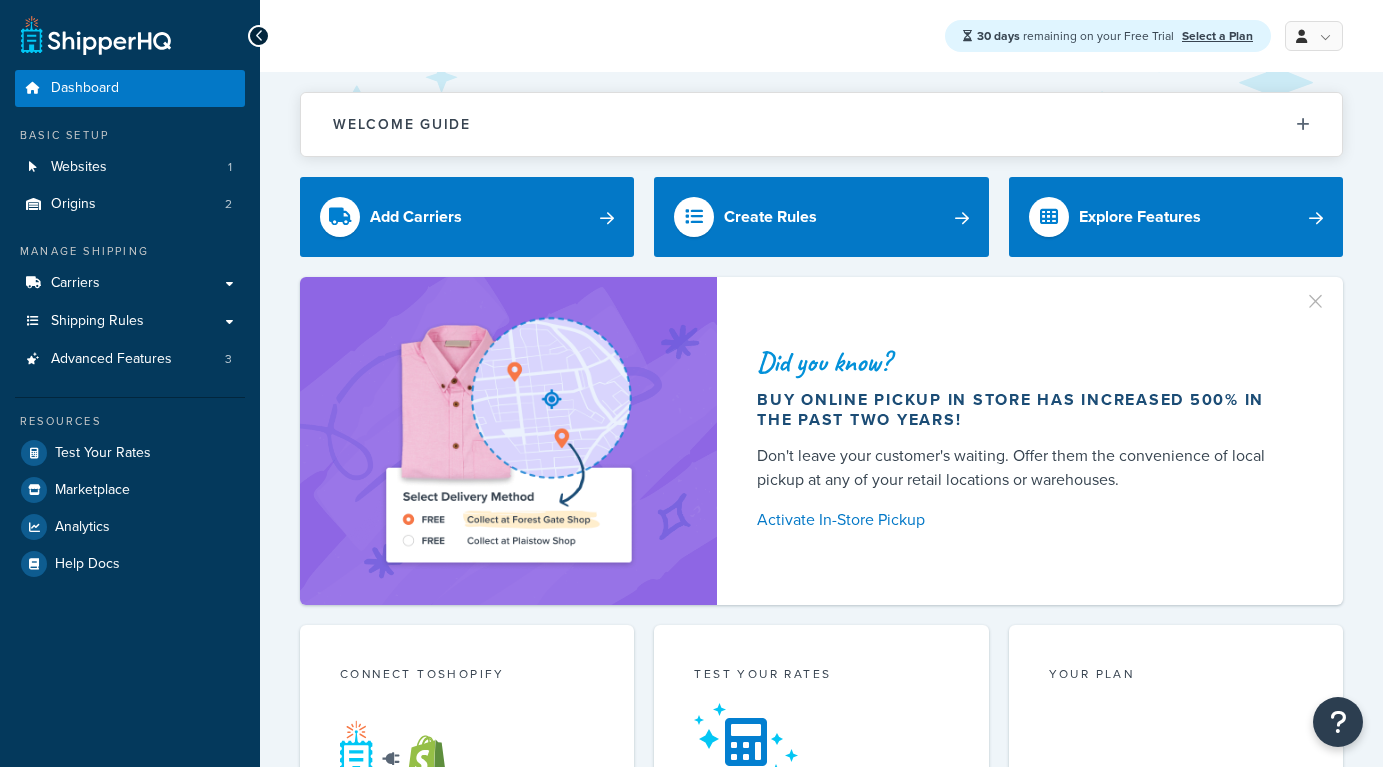 scroll, scrollTop: 0, scrollLeft: 0, axis: both 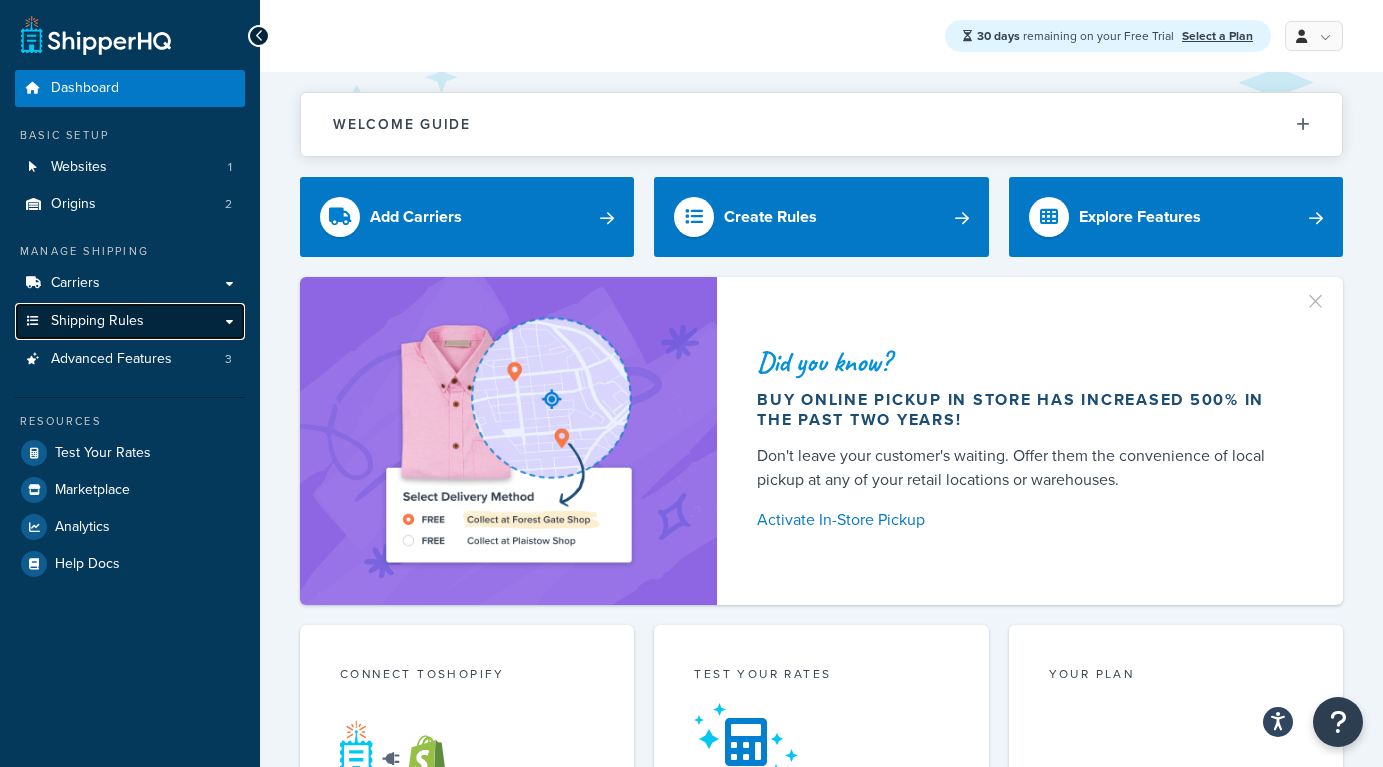 click on "Shipping Rules" at bounding box center [130, 321] 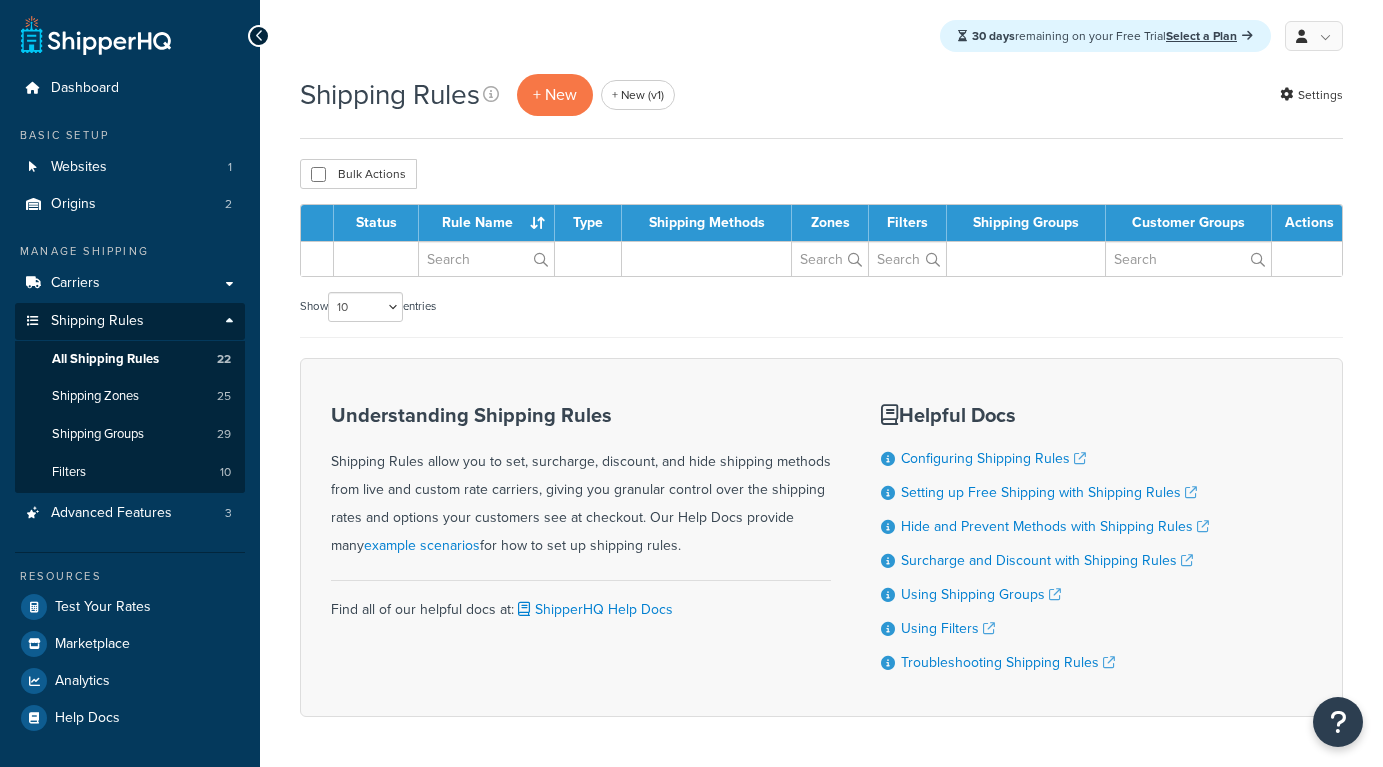 scroll, scrollTop: 0, scrollLeft: 0, axis: both 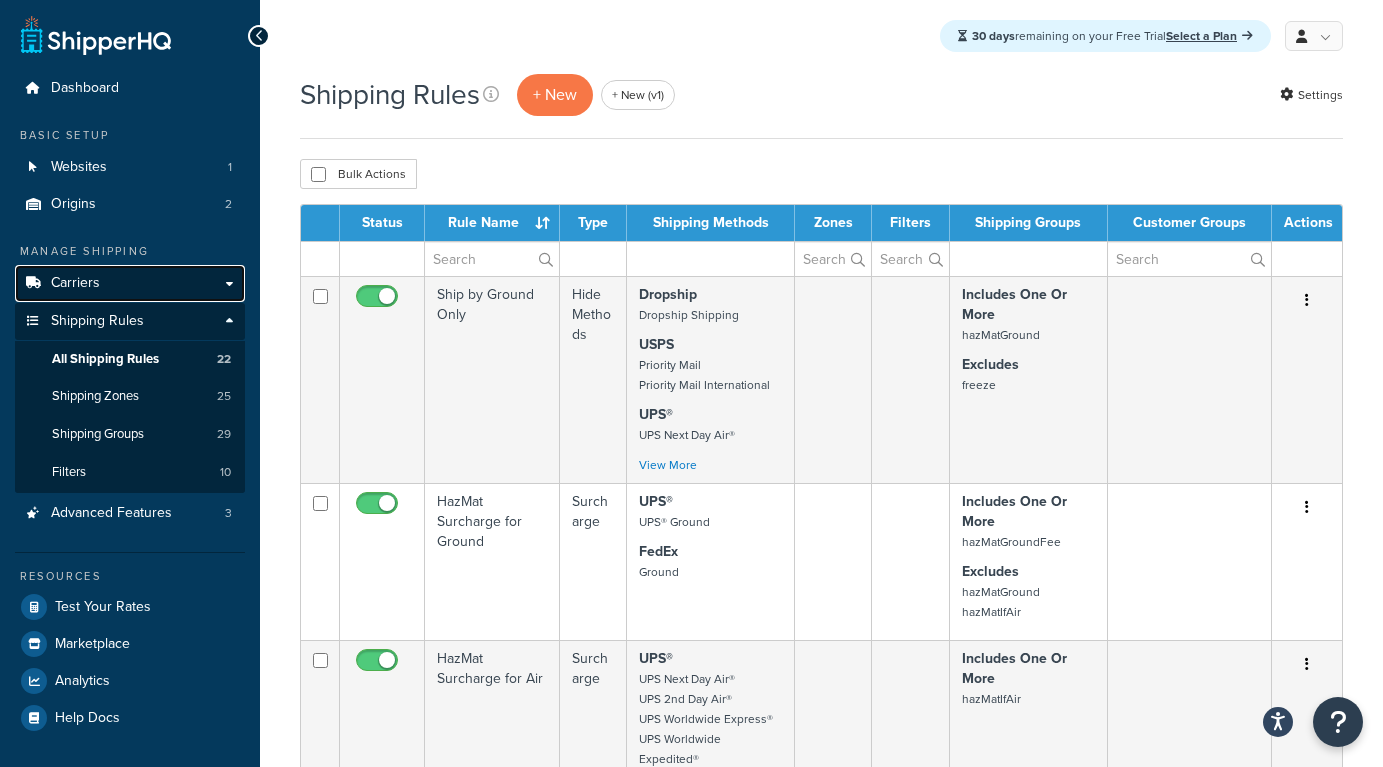 click on "Carriers" at bounding box center [130, 283] 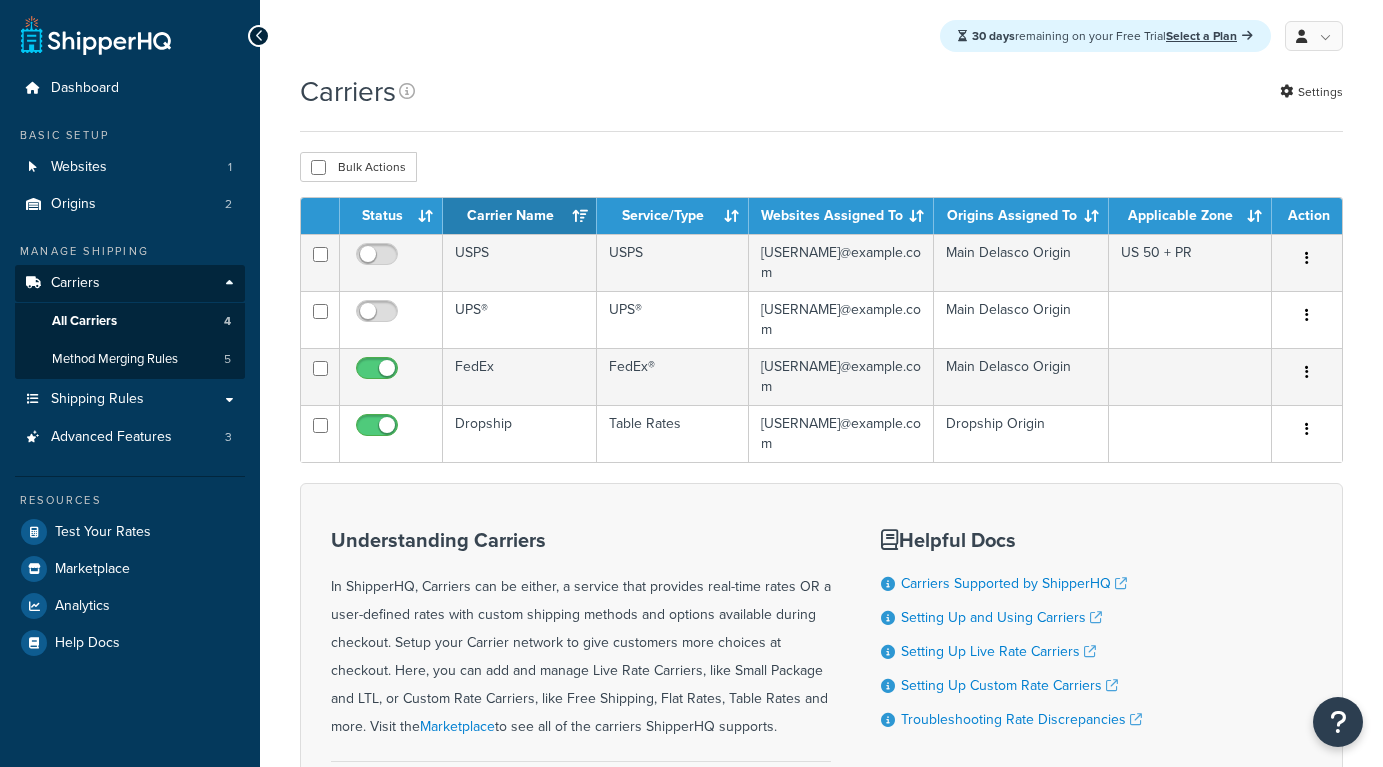 scroll, scrollTop: 0, scrollLeft: 0, axis: both 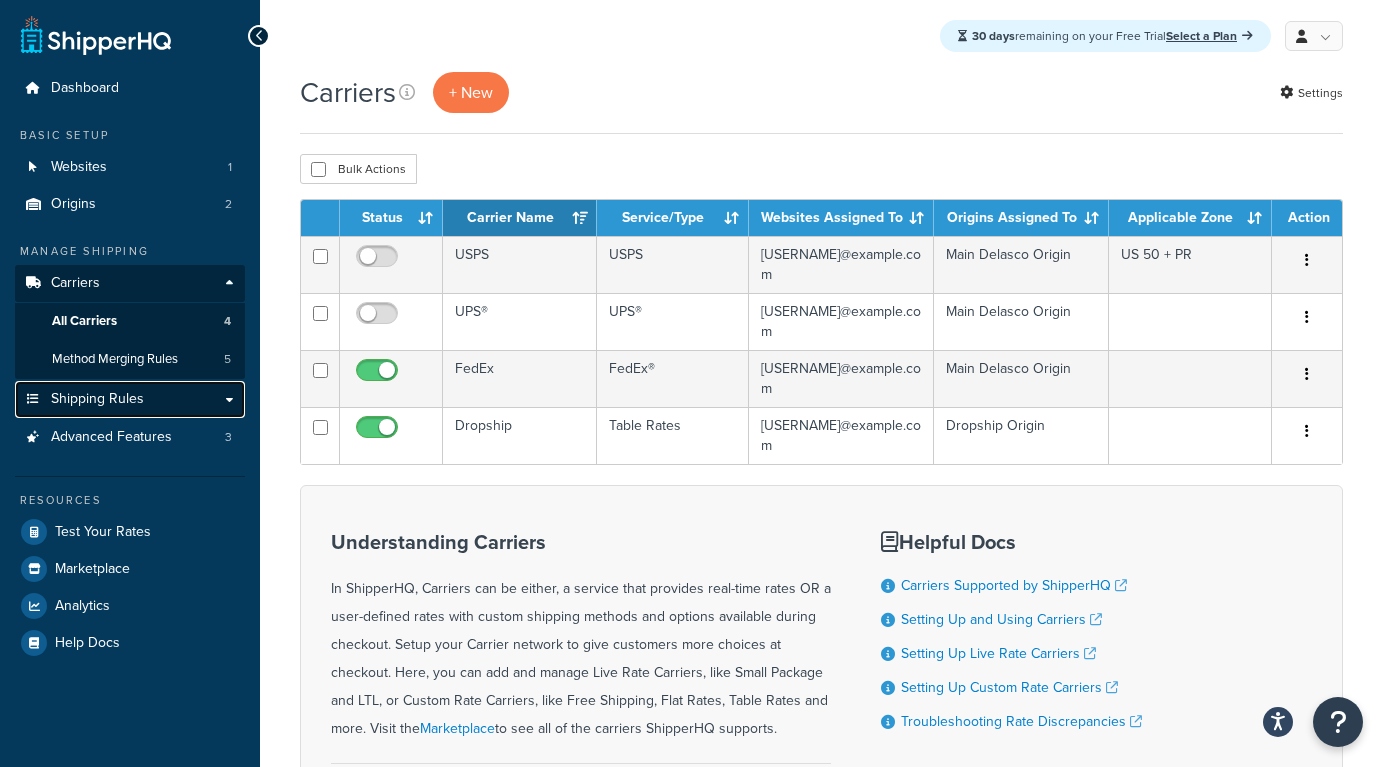 click on "Shipping Rules" at bounding box center (130, 399) 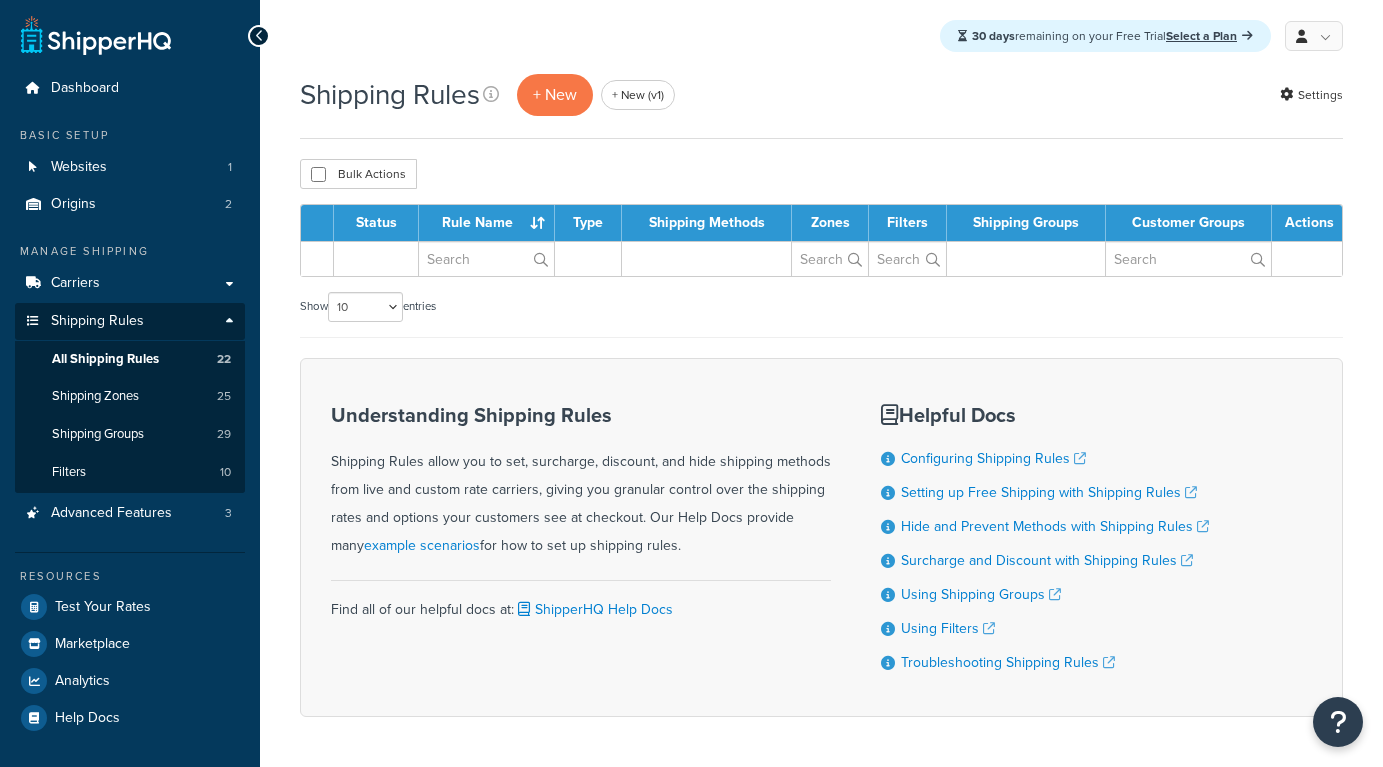scroll, scrollTop: 0, scrollLeft: 0, axis: both 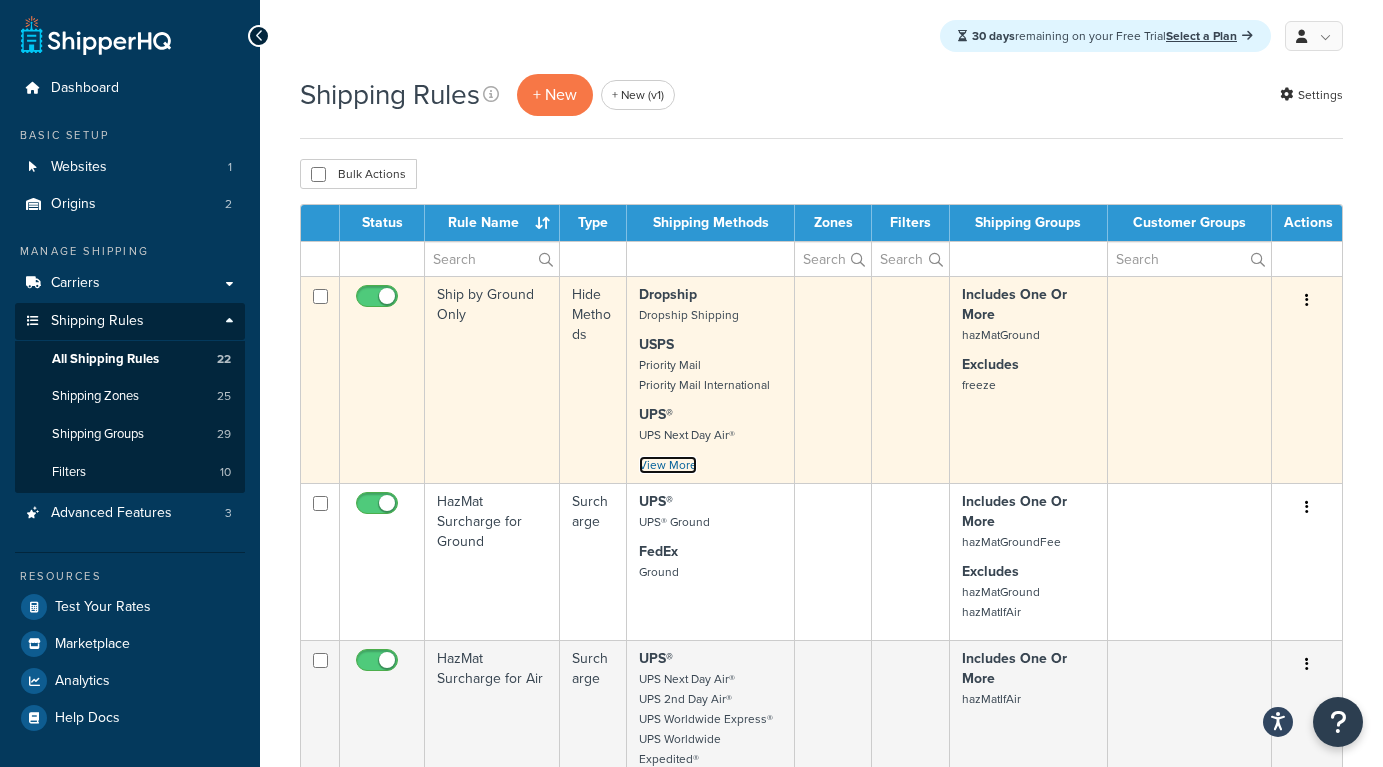 click on "View More" at bounding box center (668, 465) 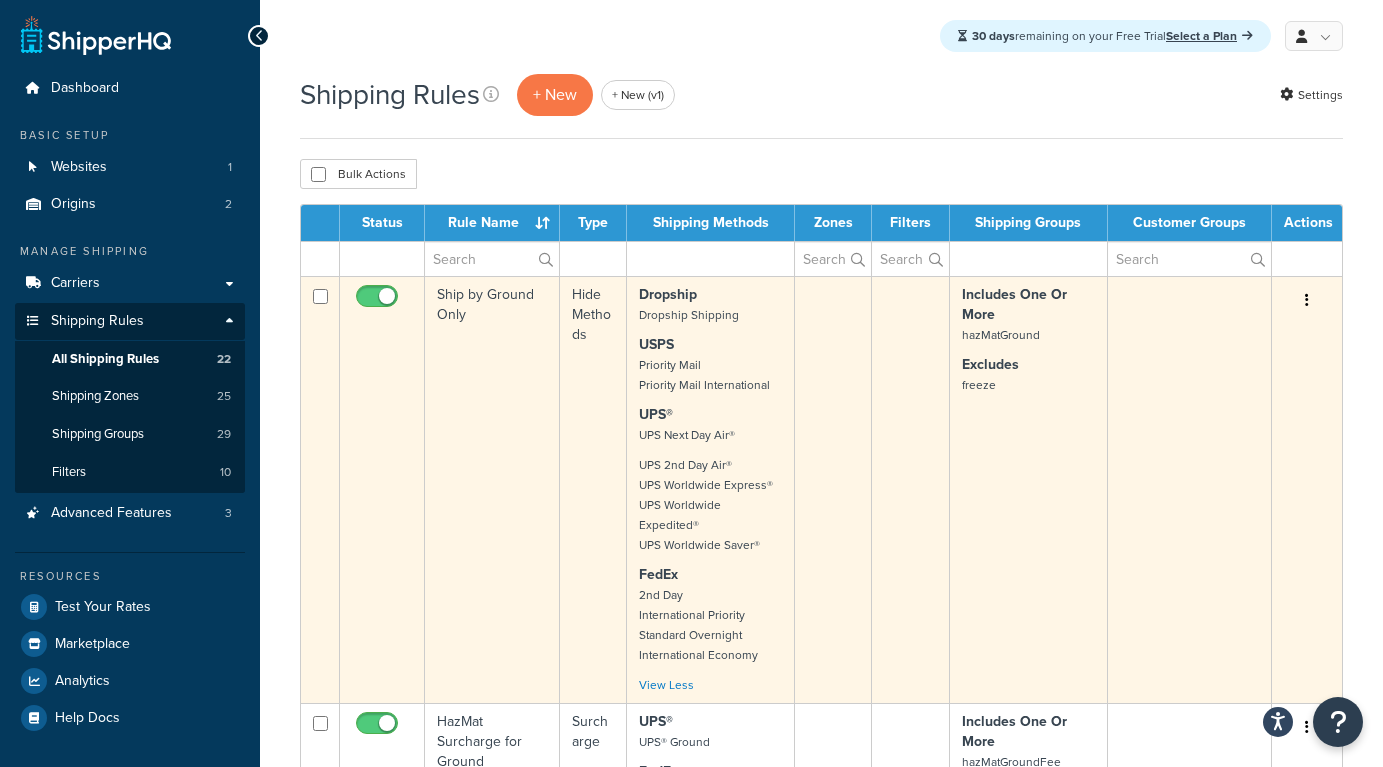 click at bounding box center [833, 489] 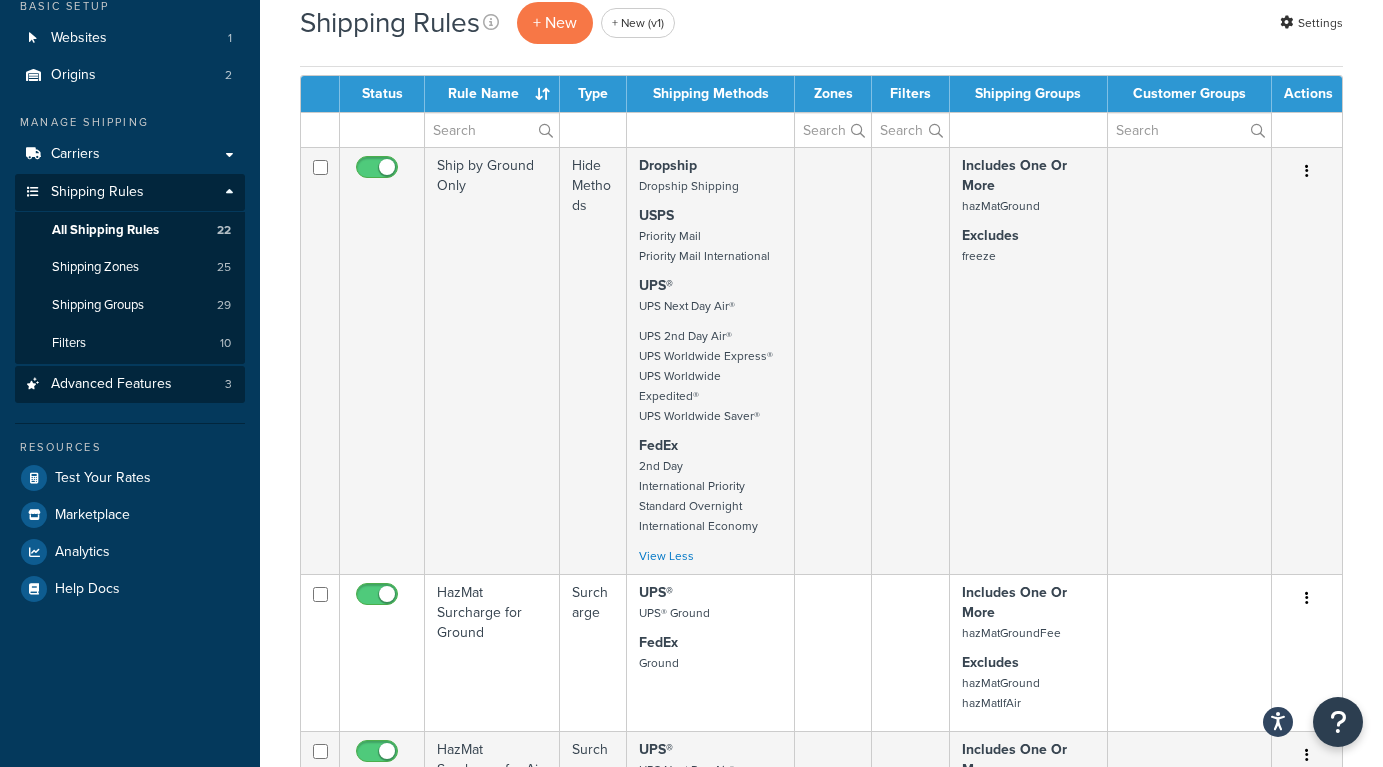scroll, scrollTop: 244, scrollLeft: 0, axis: vertical 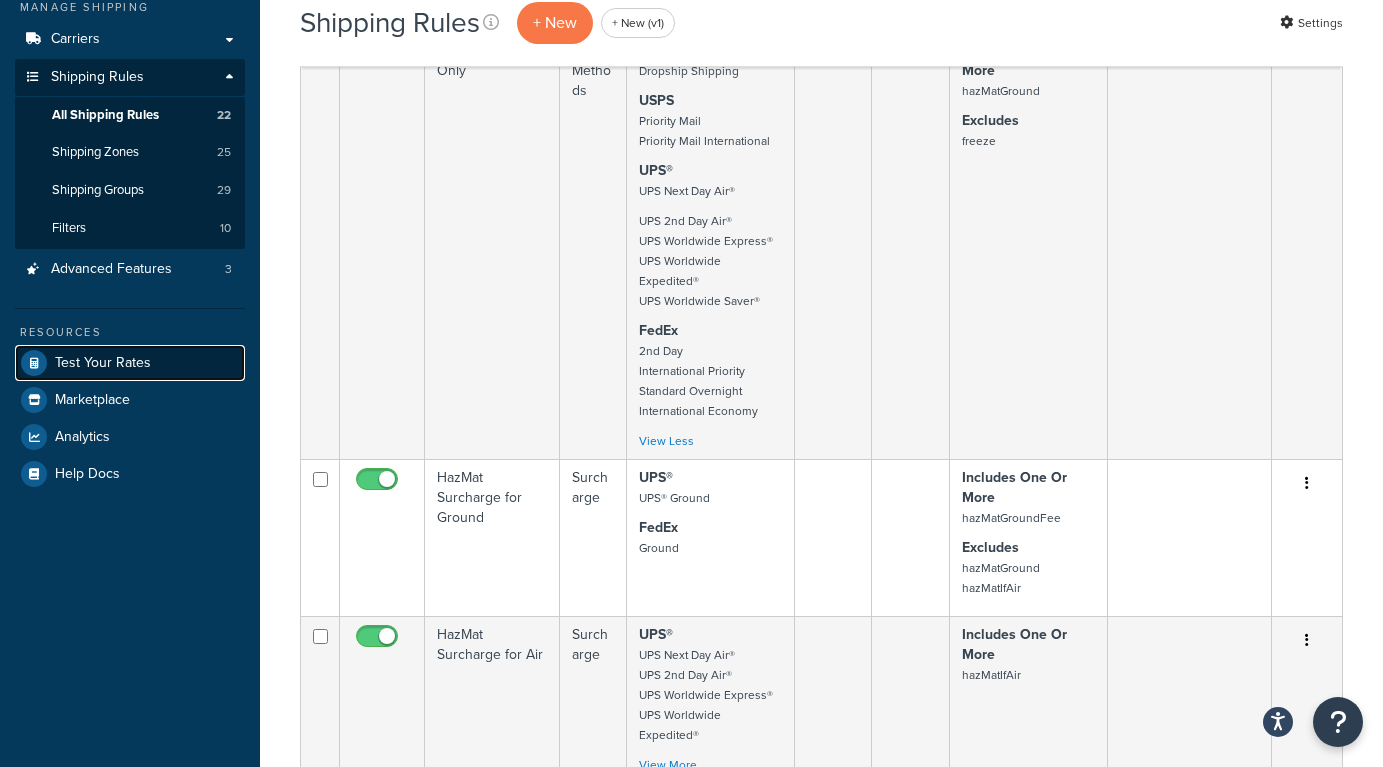 click on "Test Your Rates" at bounding box center (103, 363) 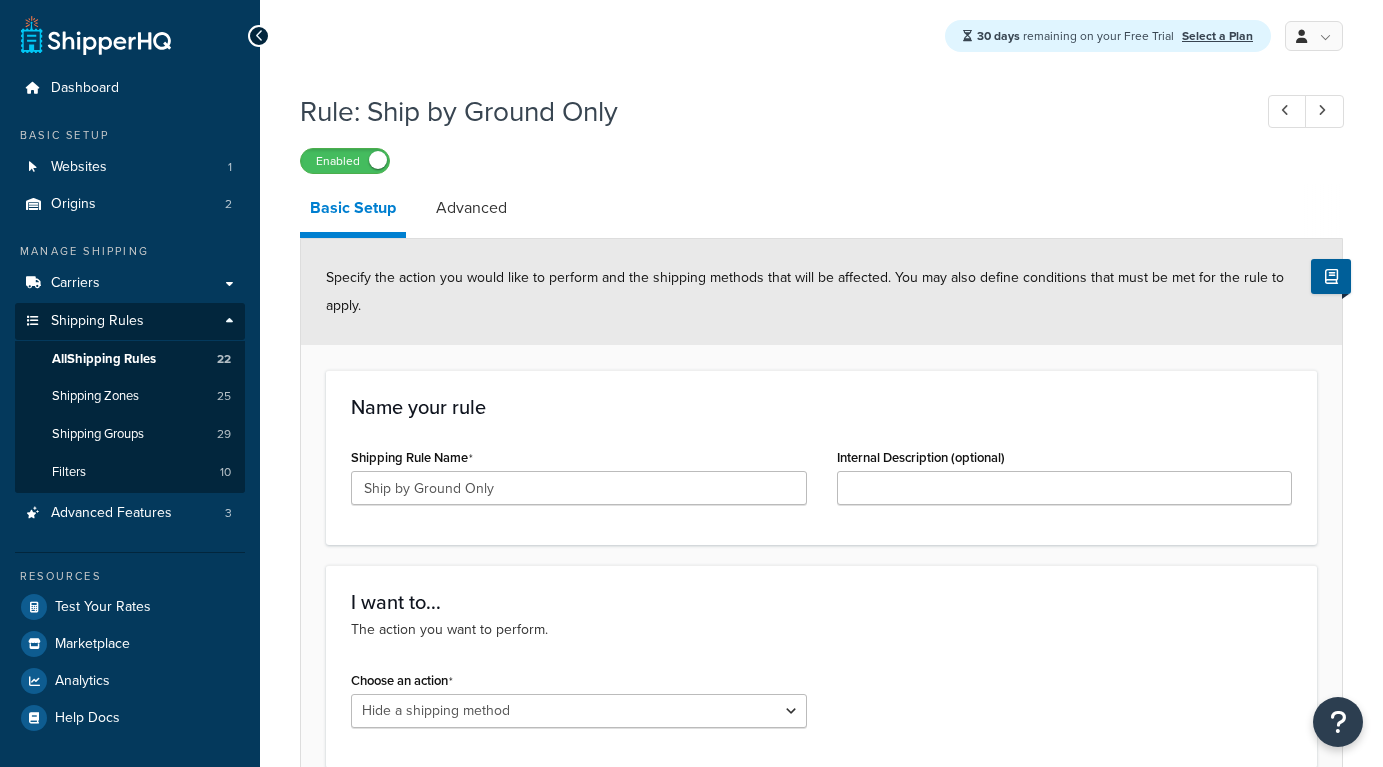 select on "HIDE" 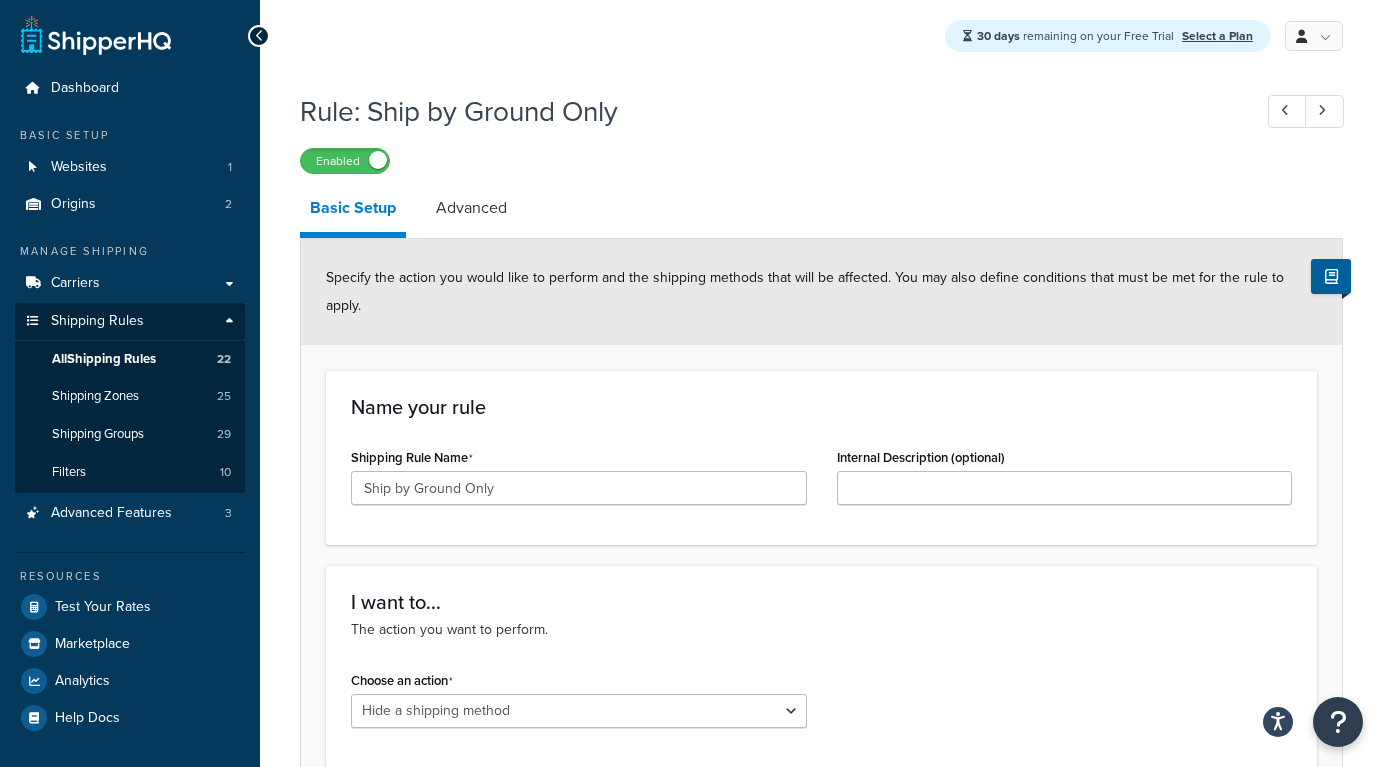 scroll, scrollTop: 0, scrollLeft: 0, axis: both 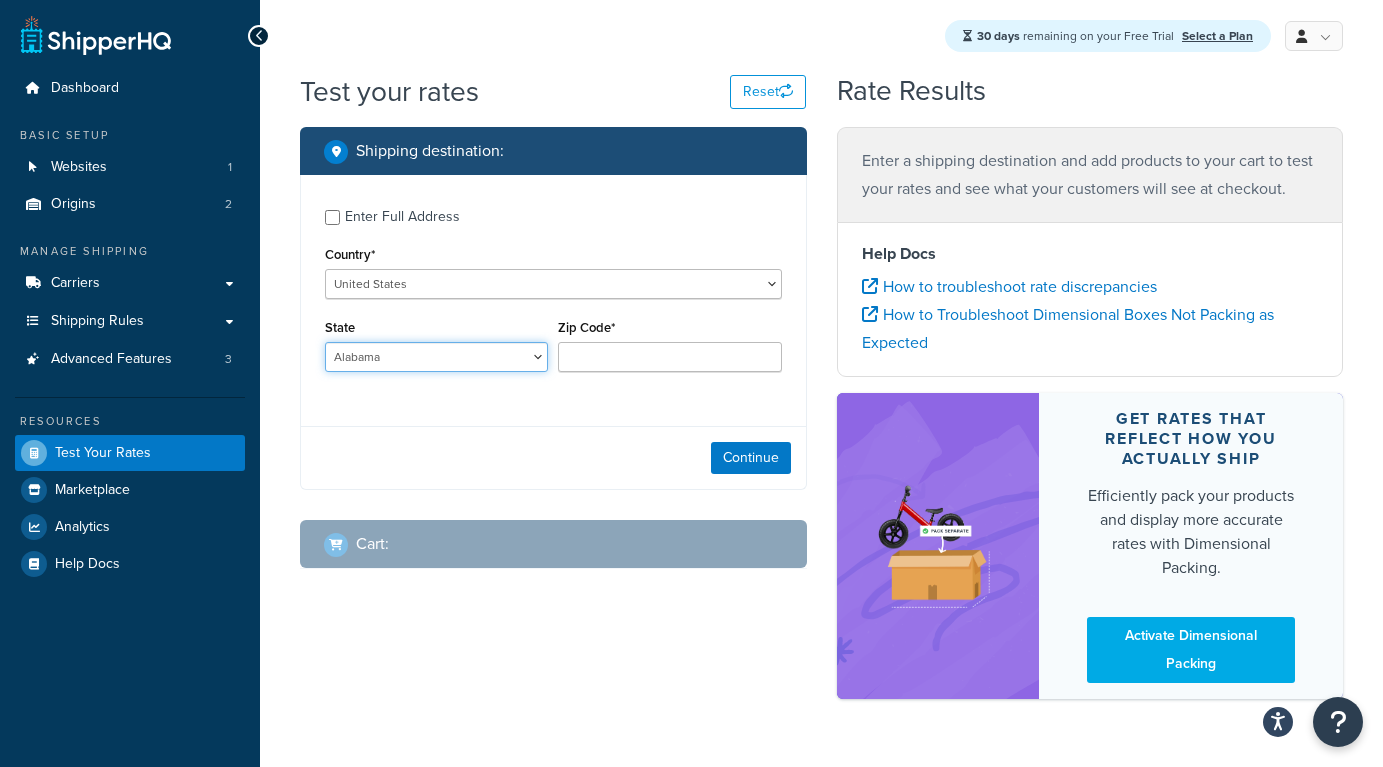 click on "Alabama  Alaska  American Samoa  Arizona  Arkansas  Armed Forces Americas  Armed Forces Europe, Middle East, Africa, Canada  Armed Forces Pacific  California  Colorado  Connecticut  Delaware  District of Columbia  Federated States of Micronesia  Florida  Georgia  Guam  Hawaii  Idaho  Illinois  Indiana  Iowa  Kansas  Kentucky  Louisiana  Maine  Marshall Islands  Maryland  Massachusetts  Michigan  Minnesota  Mississippi  Missouri  Montana  Nebraska  Nevada  New Hampshire  New Jersey  New Mexico  New York  North Carolina  North Dakota  Northern Mariana Islands  Ohio  Oklahoma  Oregon  Palau  Pennsylvania  Puerto Rico  Rhode Island  South Carolina  South Dakota  Tennessee  Texas  United States Minor Outlying Islands  Utah  Vermont  Virgin Islands  Virginia  Washington  West Virginia  Wisconsin  Wyoming" at bounding box center (436, 357) 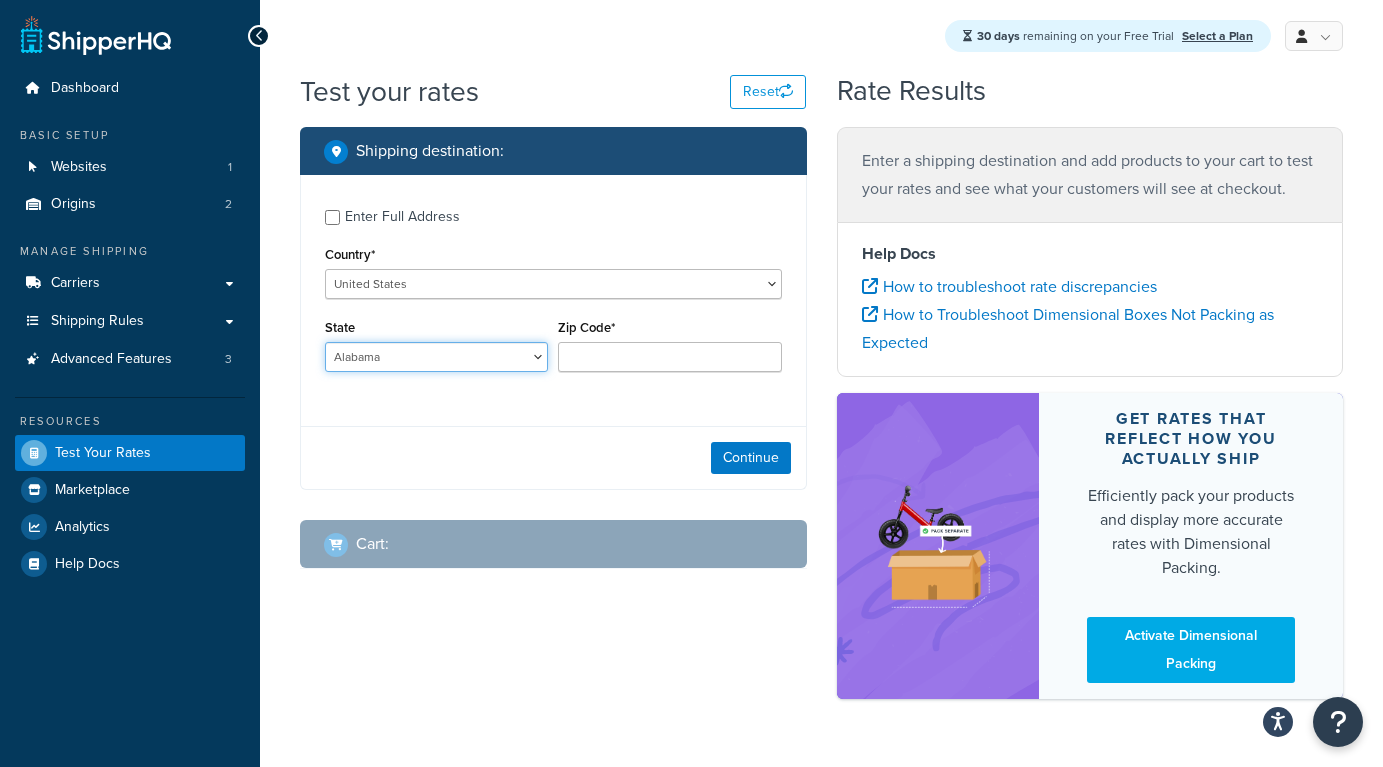 select on "TX" 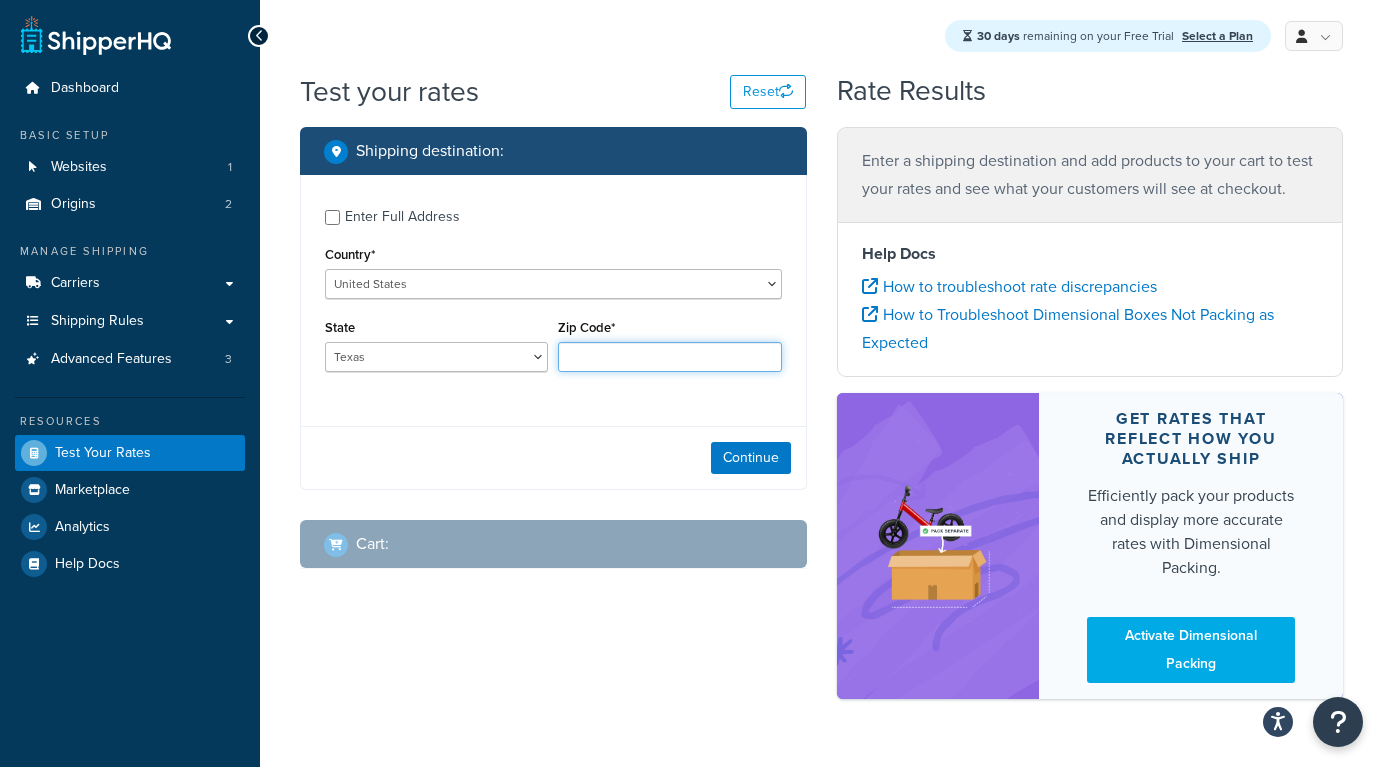 click on "Zip Code*" at bounding box center (669, 357) 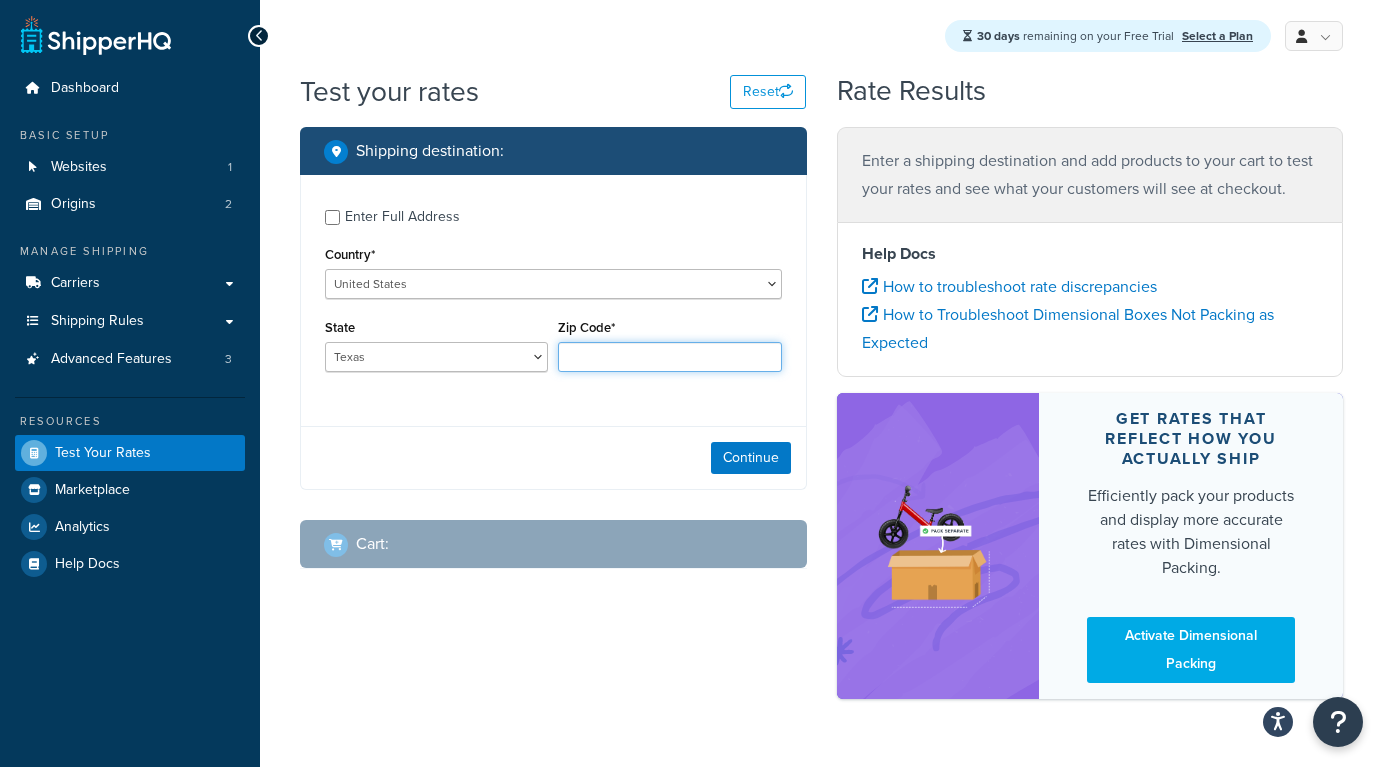 type on "[POSTAL_CODE]" 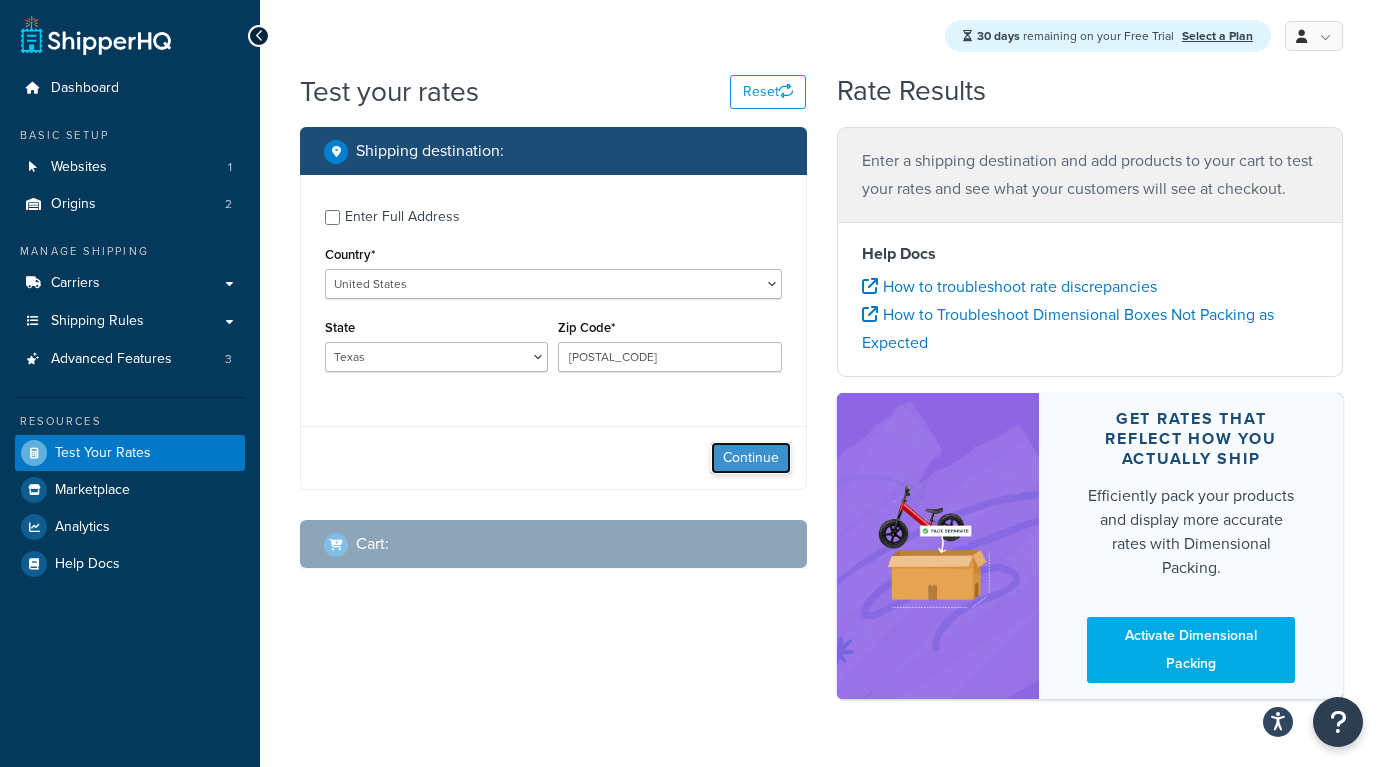 click on "Continue" at bounding box center (751, 458) 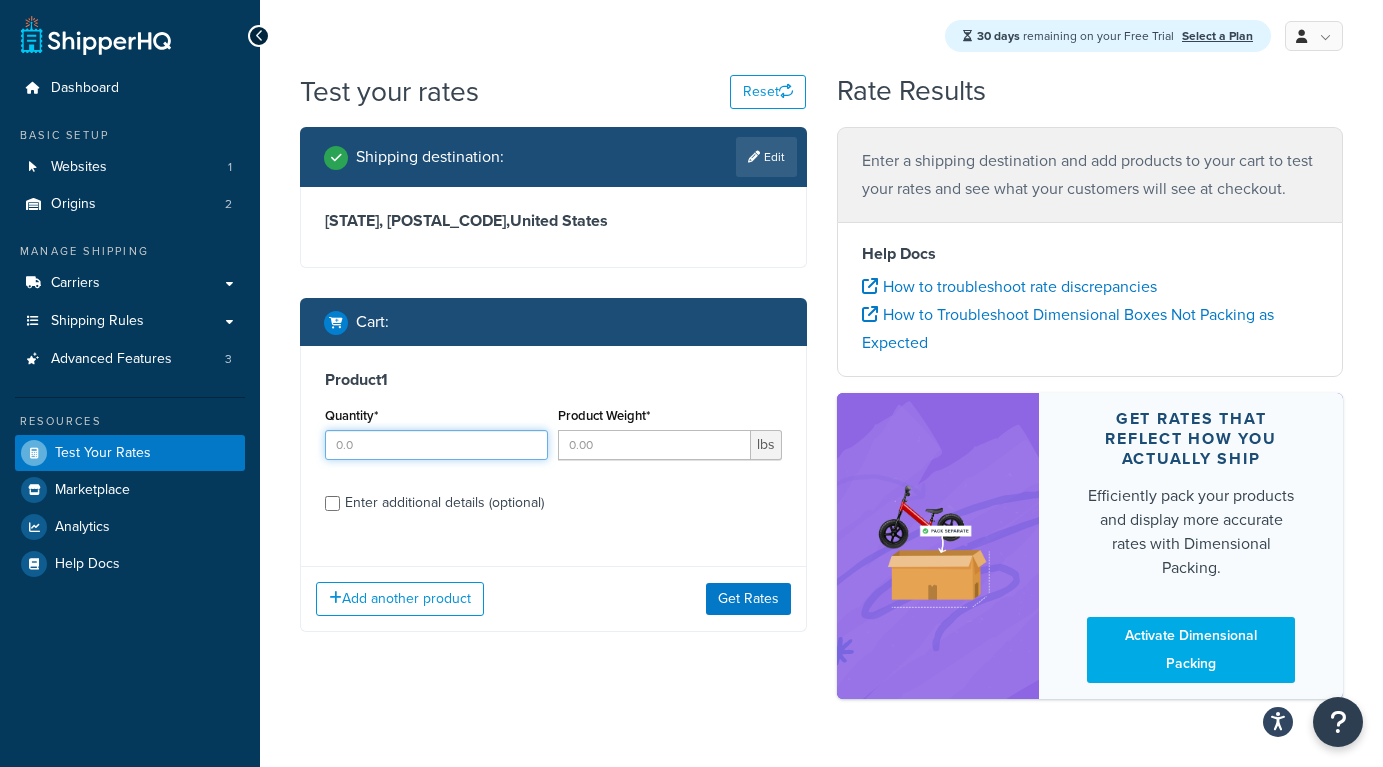 click on "Quantity*" at bounding box center (436, 445) 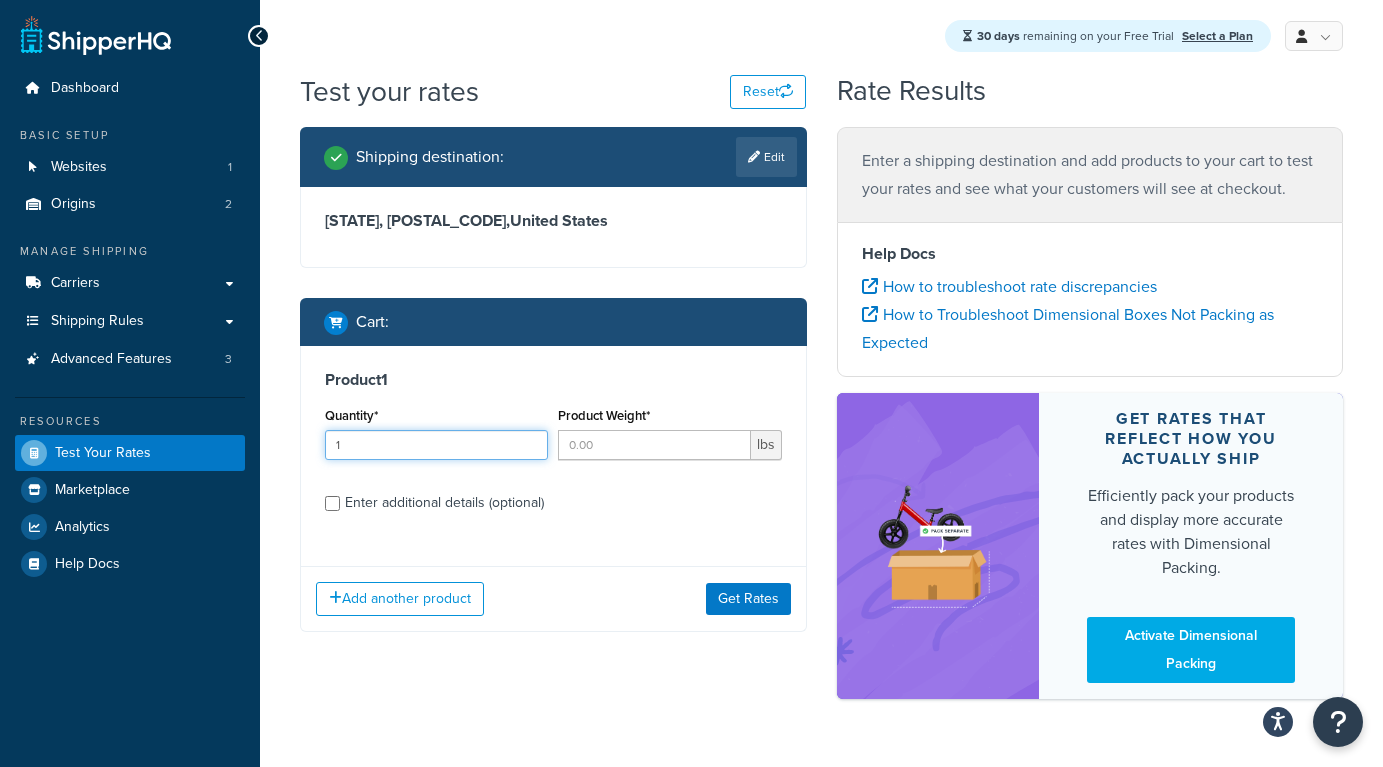 type on "1" 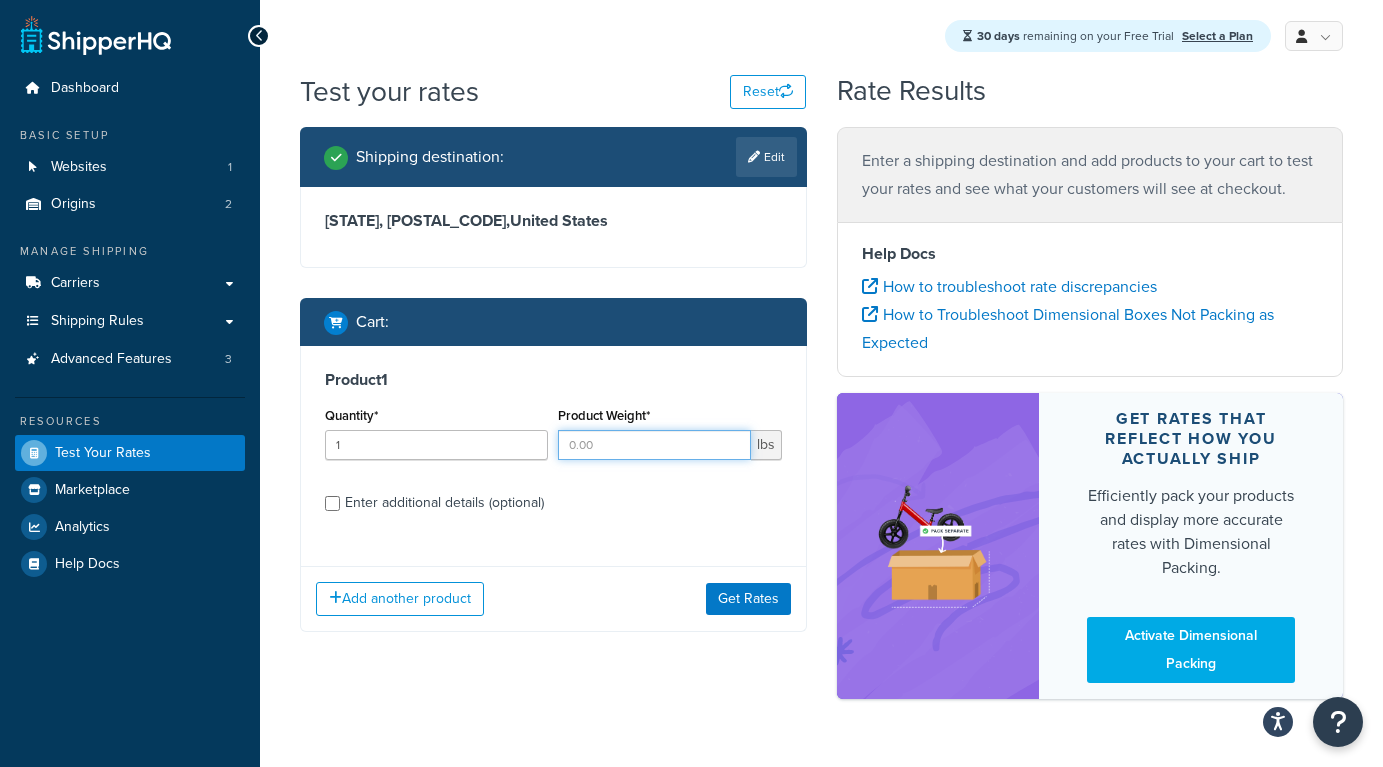 click on "Product Weight*" at bounding box center [654, 445] 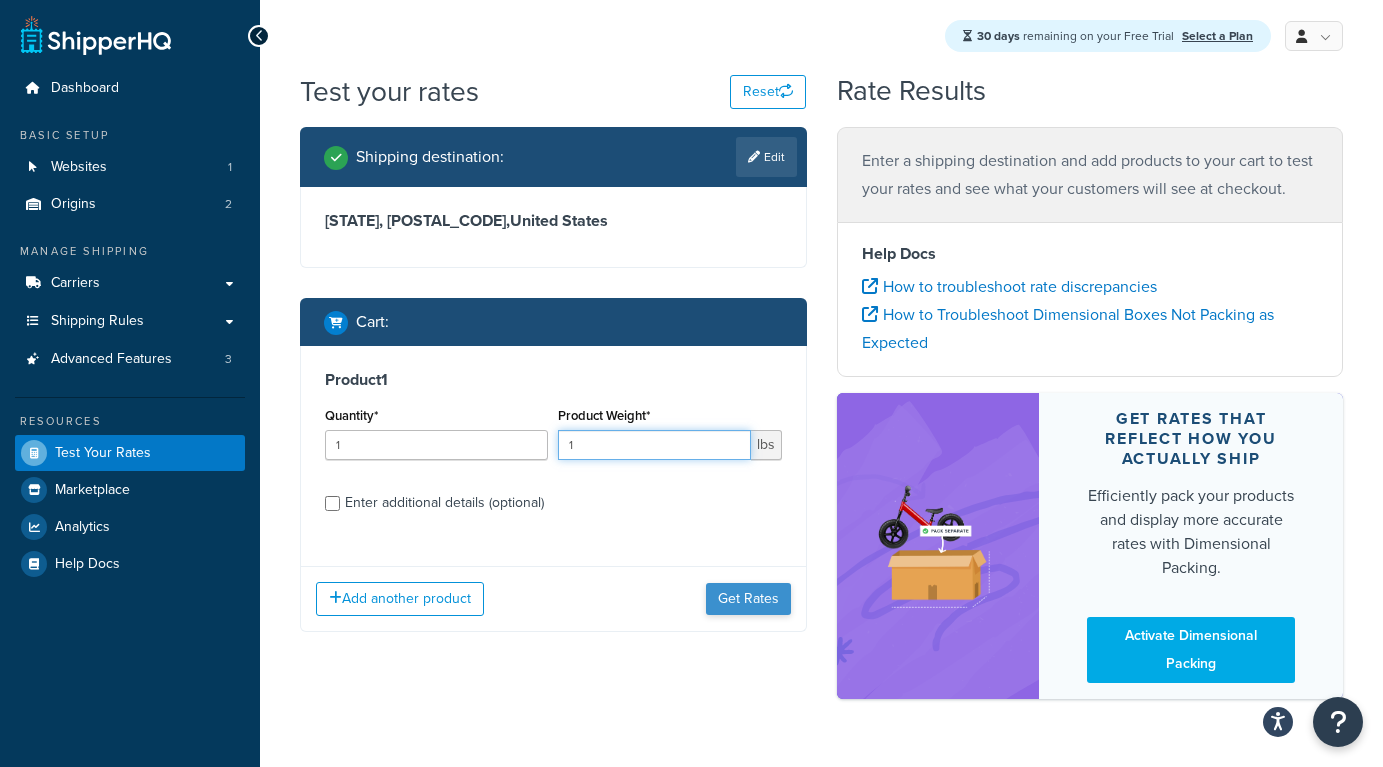 type on "1" 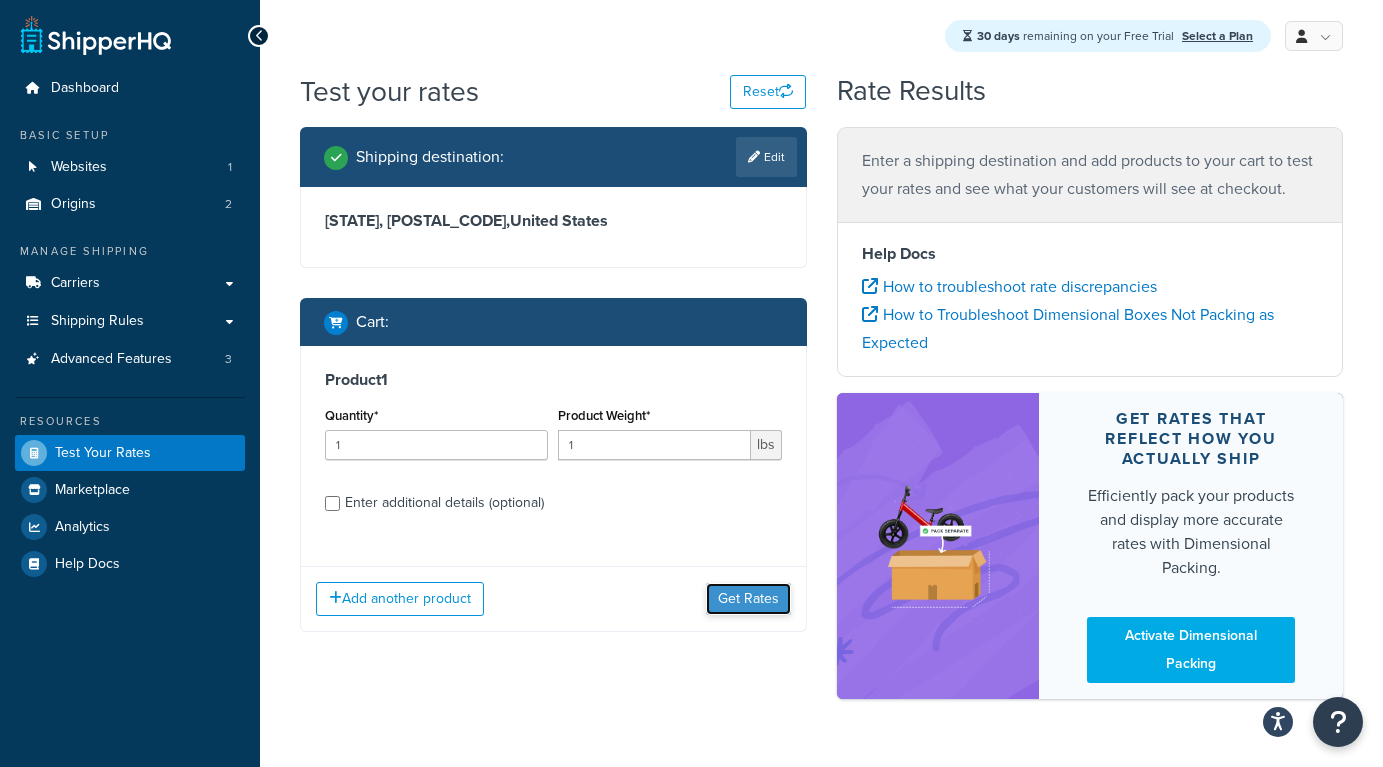 click on "Get Rates" at bounding box center (748, 599) 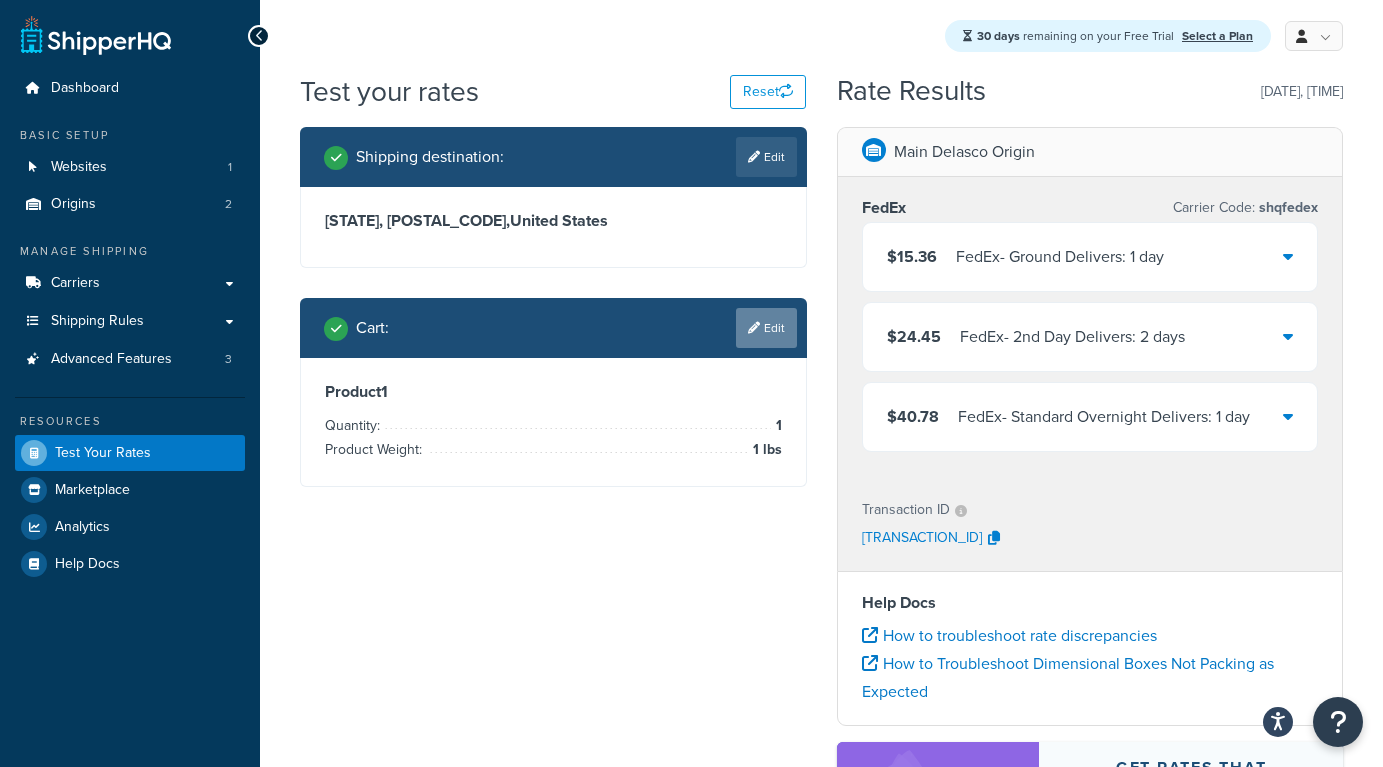 click on "Edit" at bounding box center [766, 328] 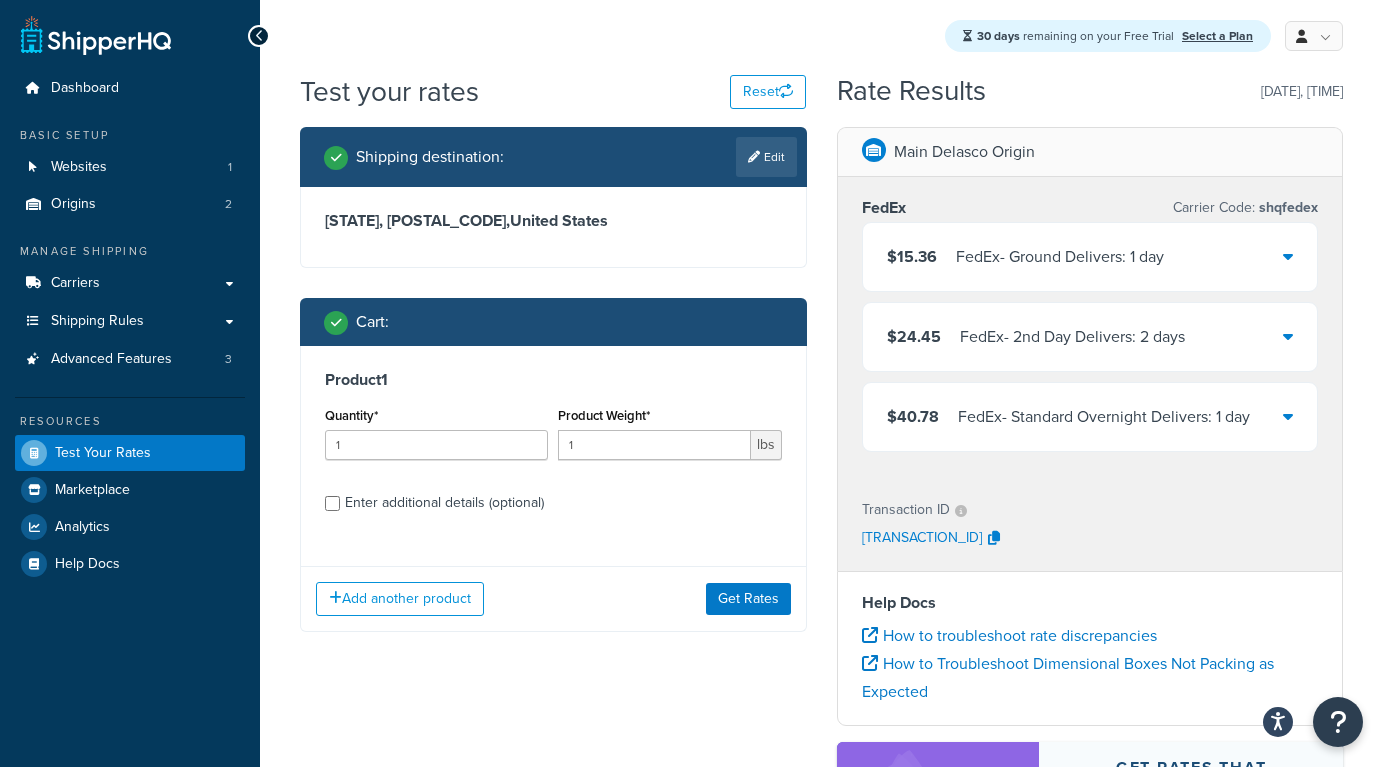 click on "Enter additional details (optional)" at bounding box center [444, 503] 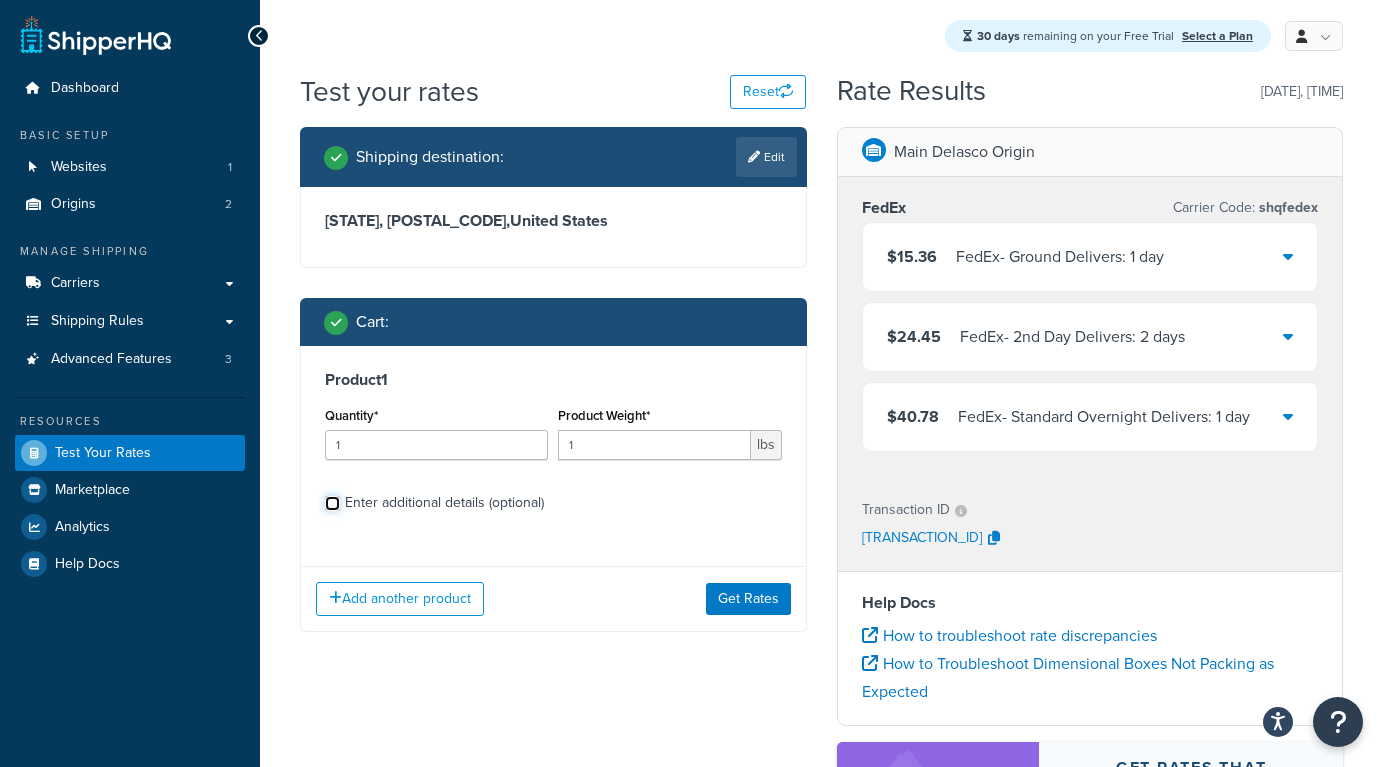 click on "Enter additional details (optional)" at bounding box center (332, 503) 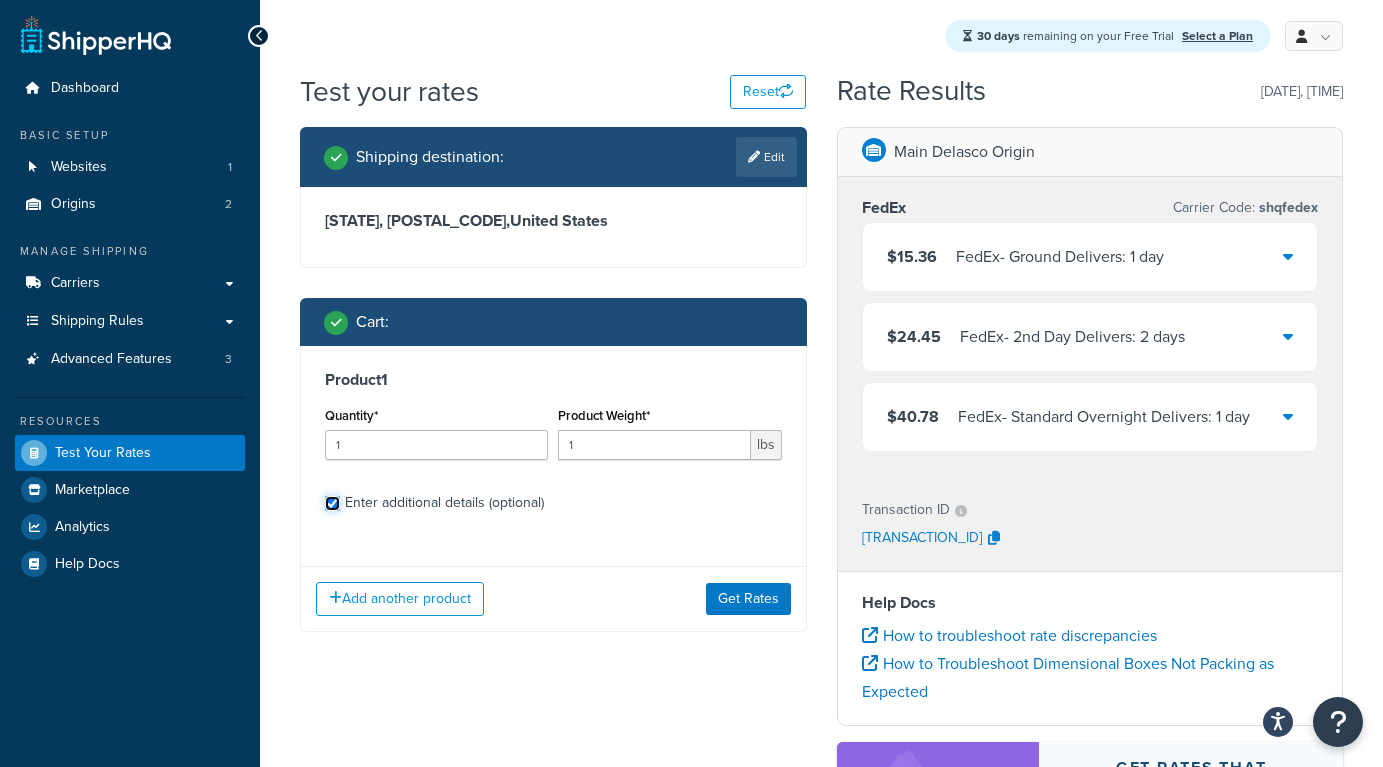 checkbox on "true" 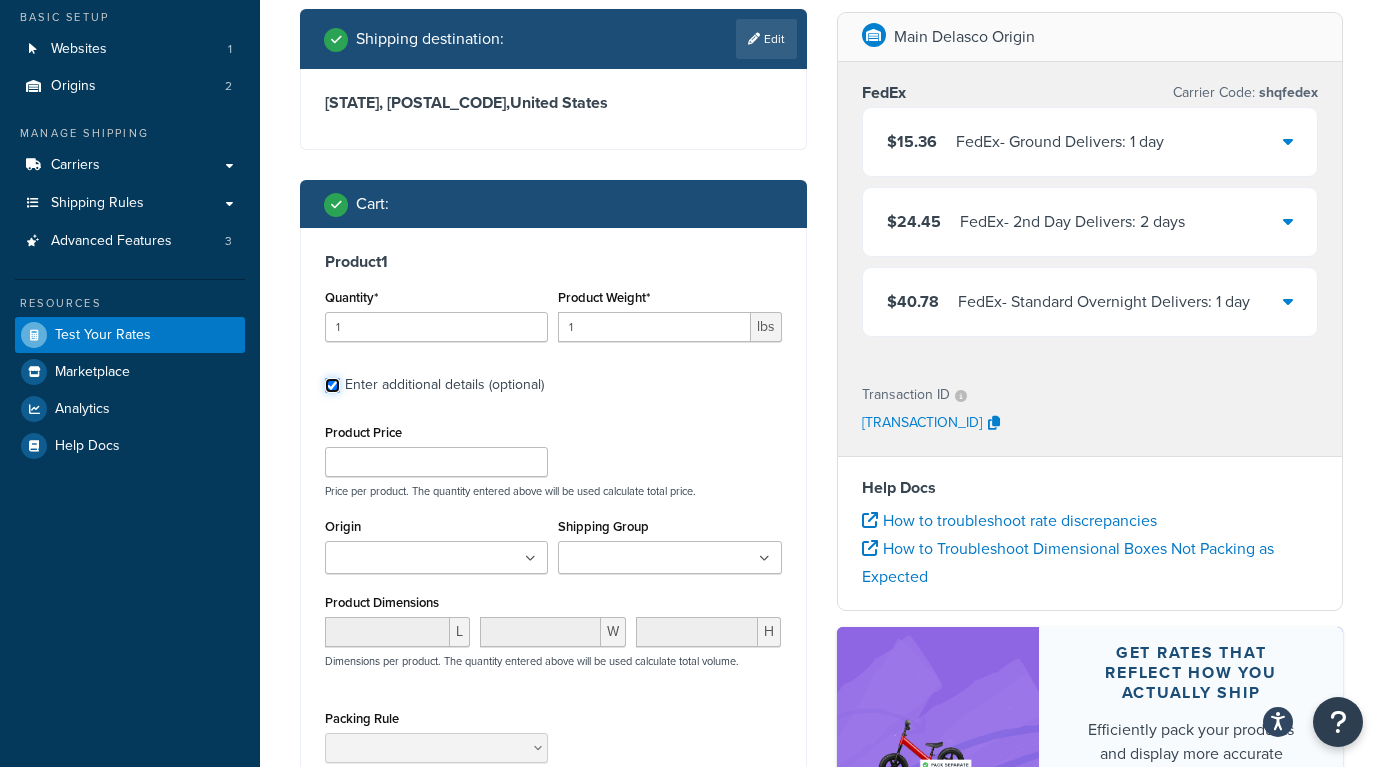 scroll, scrollTop: 337, scrollLeft: 0, axis: vertical 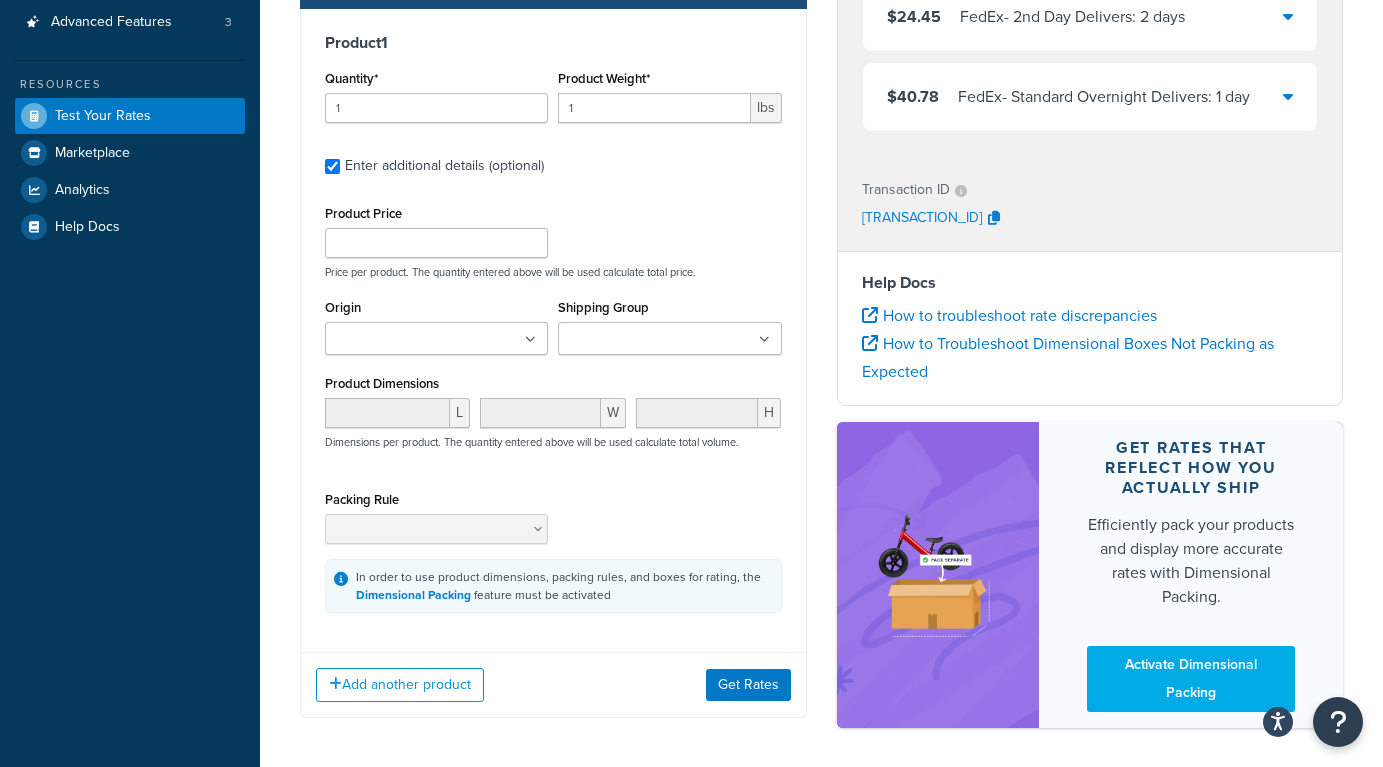 click at bounding box center (669, 338) 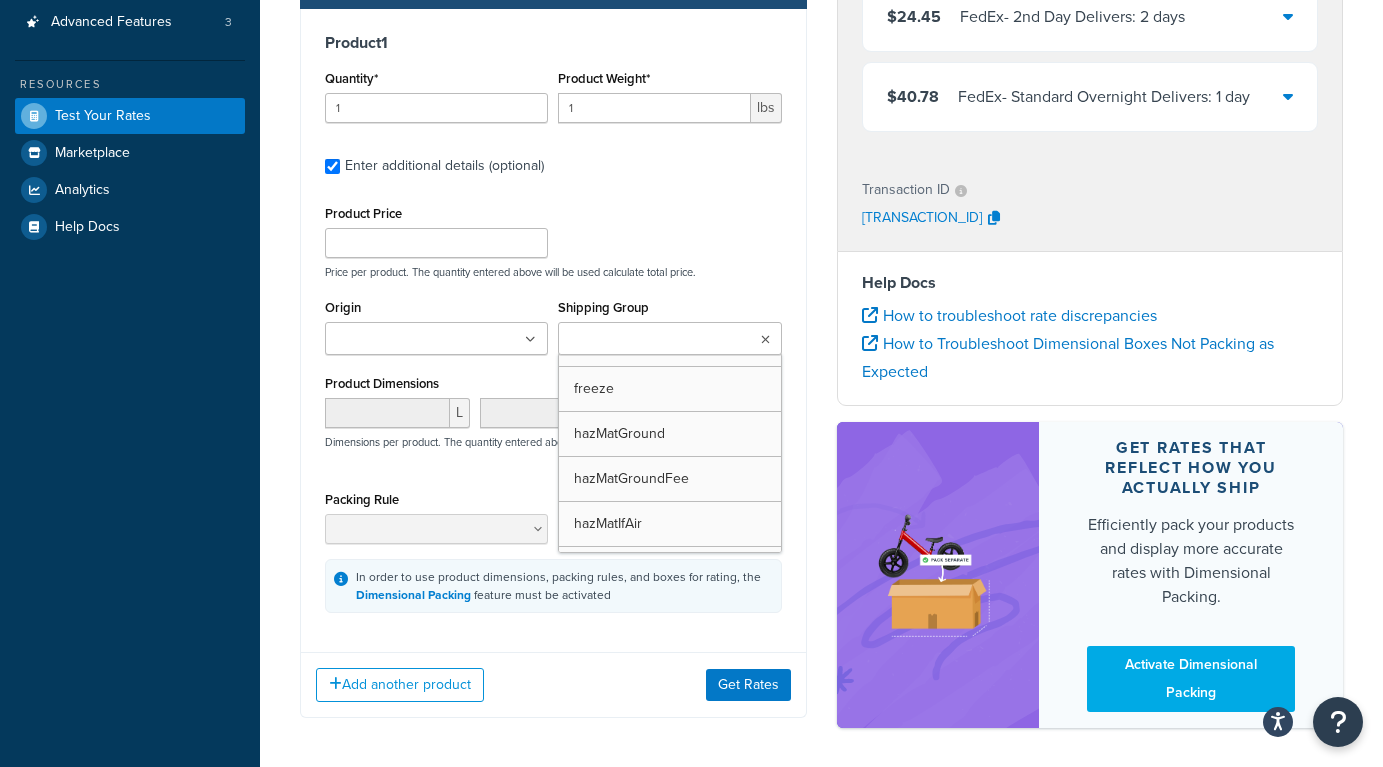 scroll, scrollTop: 499, scrollLeft: 0, axis: vertical 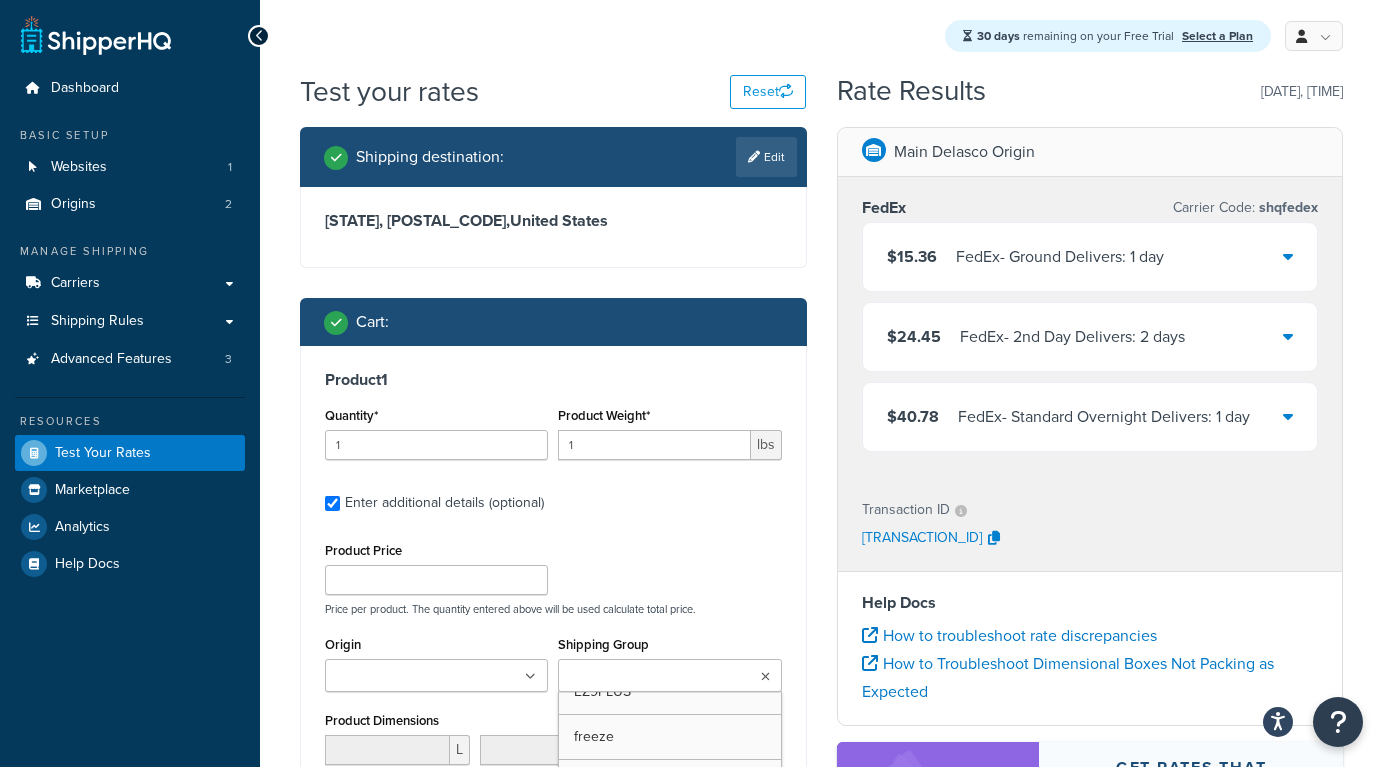 click on "Main Delasco Origin FedEx Carrier Code:   shqfedex $15.36 FedEx  -   Ground Delivers: 1 day $24.45 FedEx  -   2nd Day Delivers: 2 days $40.78 FedEx  -   Standard Overnight Delivers: 1 day Transaction ID  [TRANSACTION_ID] Help Docs How to troubleshoot rate discrepancies How to Troubleshoot Dimensional Boxes Not Packing as Expected Get rates that reflect how you actually ship Efficiently pack your products and display more accurate rates with Dimensional Packing. Activate Dimensional Packing" at bounding box center [1090, 597] 